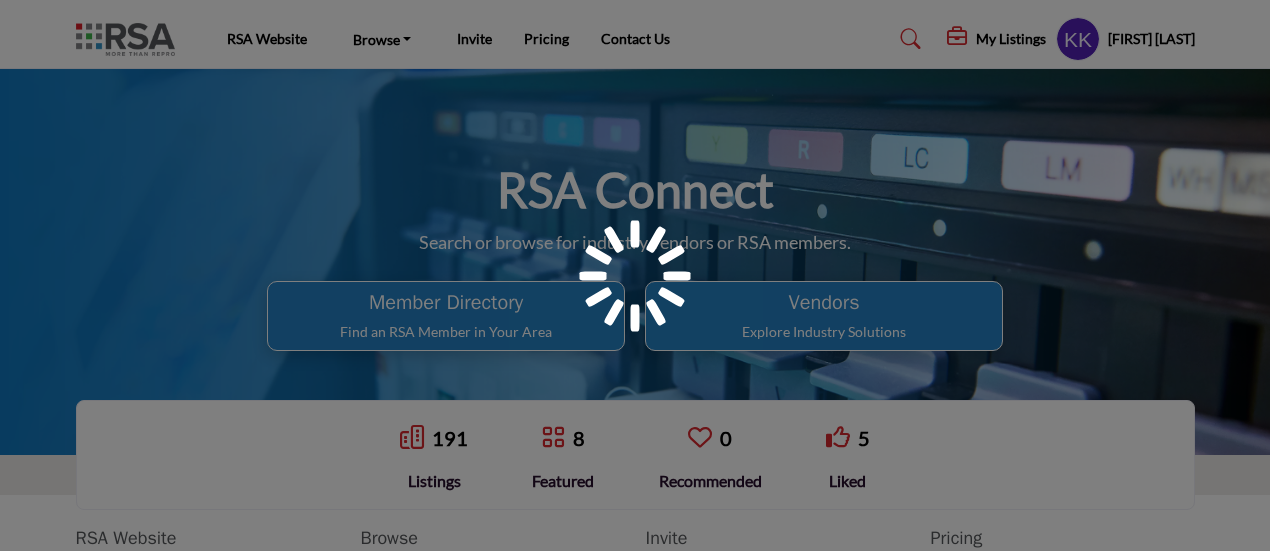 scroll, scrollTop: 0, scrollLeft: 0, axis: both 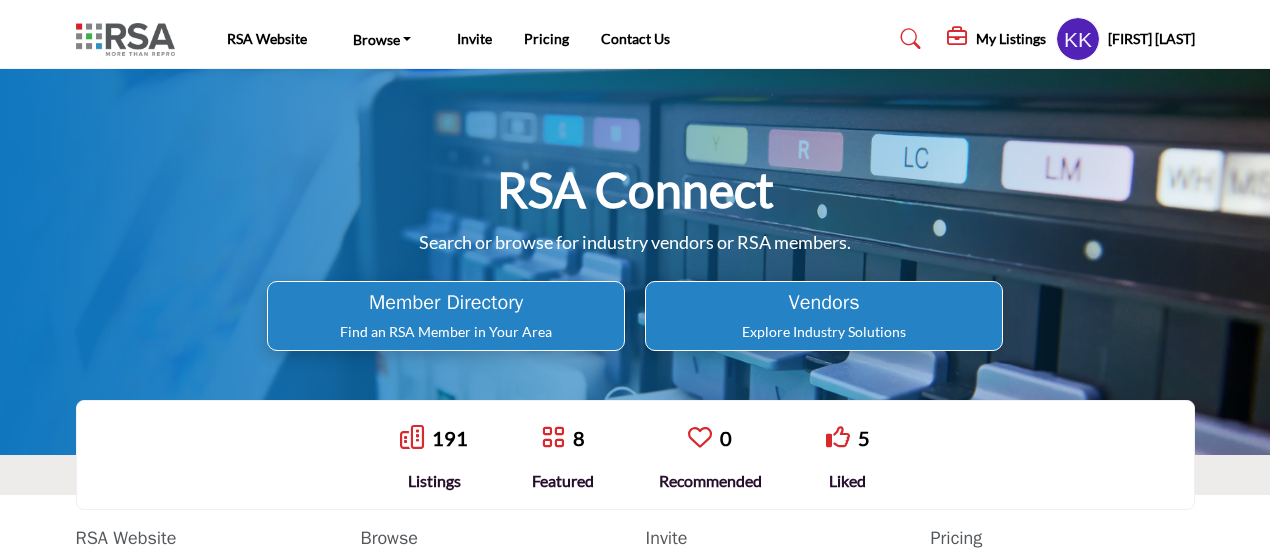 click on "Pricing" at bounding box center (546, 39) 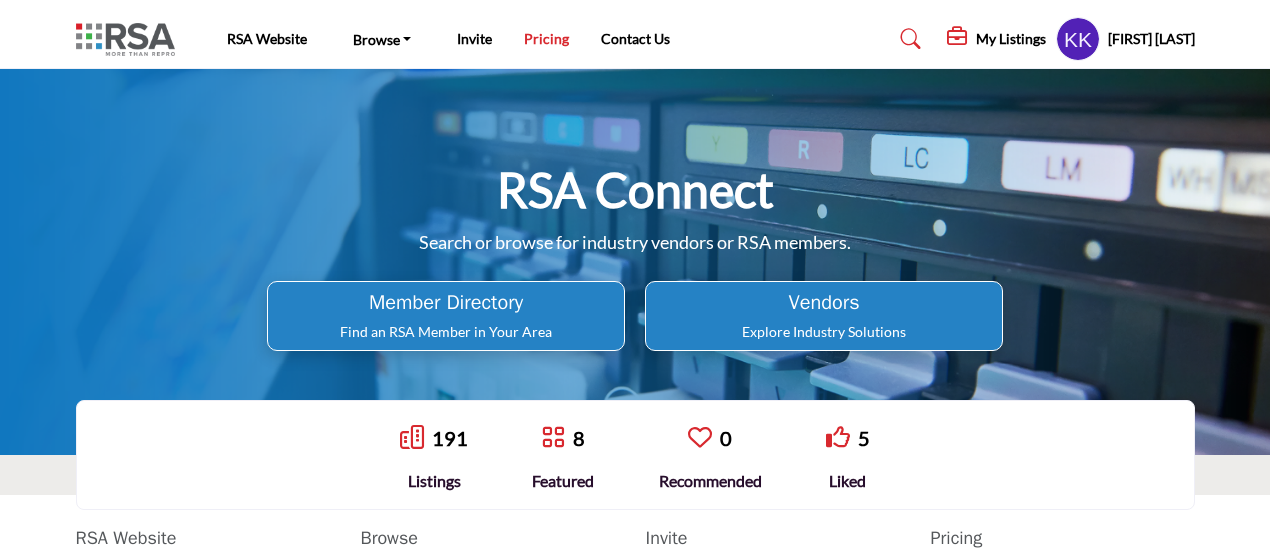 click on "Pricing" at bounding box center [546, 38] 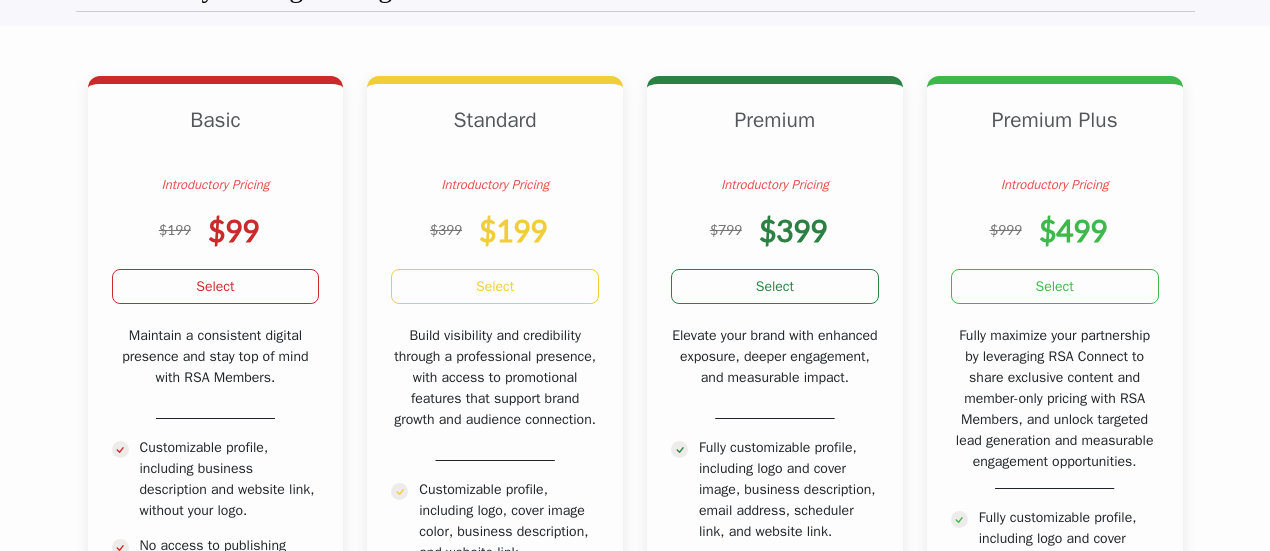 scroll, scrollTop: 270, scrollLeft: 0, axis: vertical 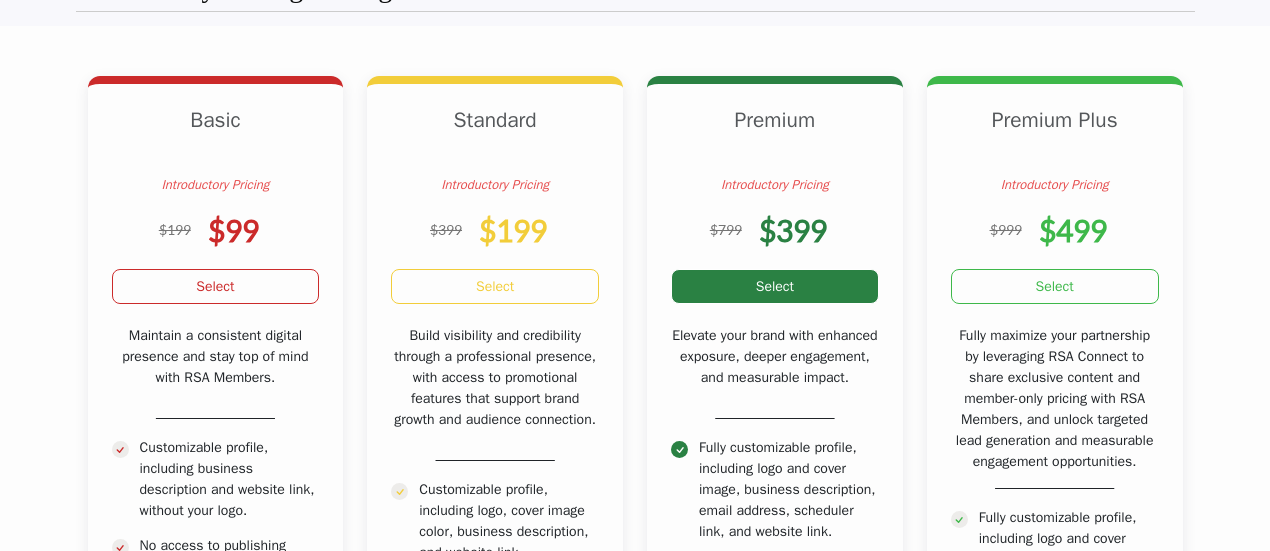 click on "Select" at bounding box center (775, 286) 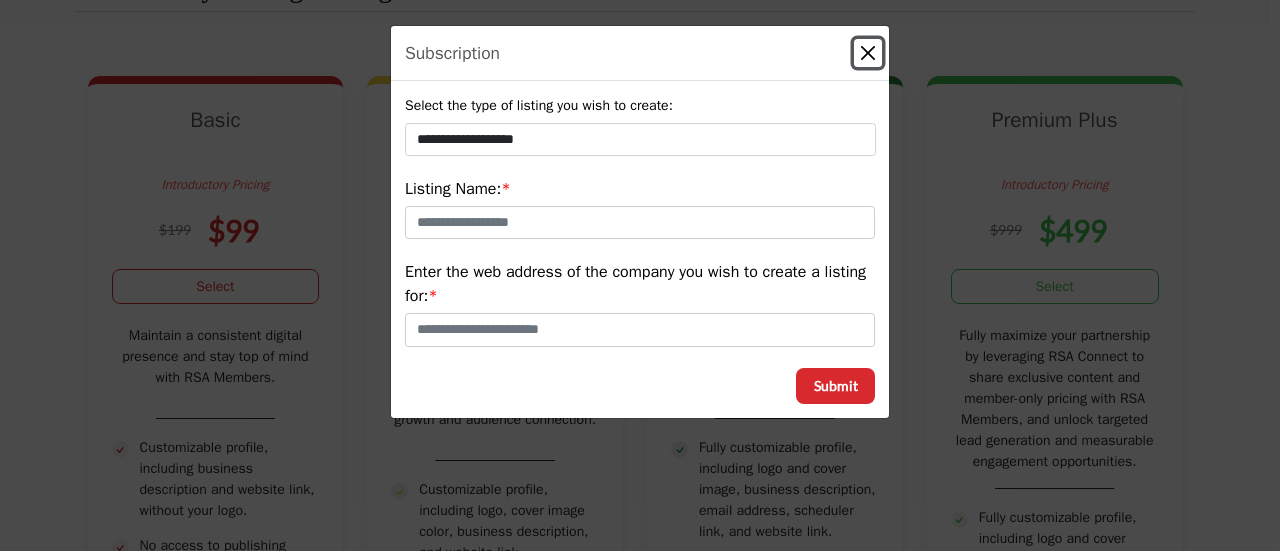 click at bounding box center (868, 53) 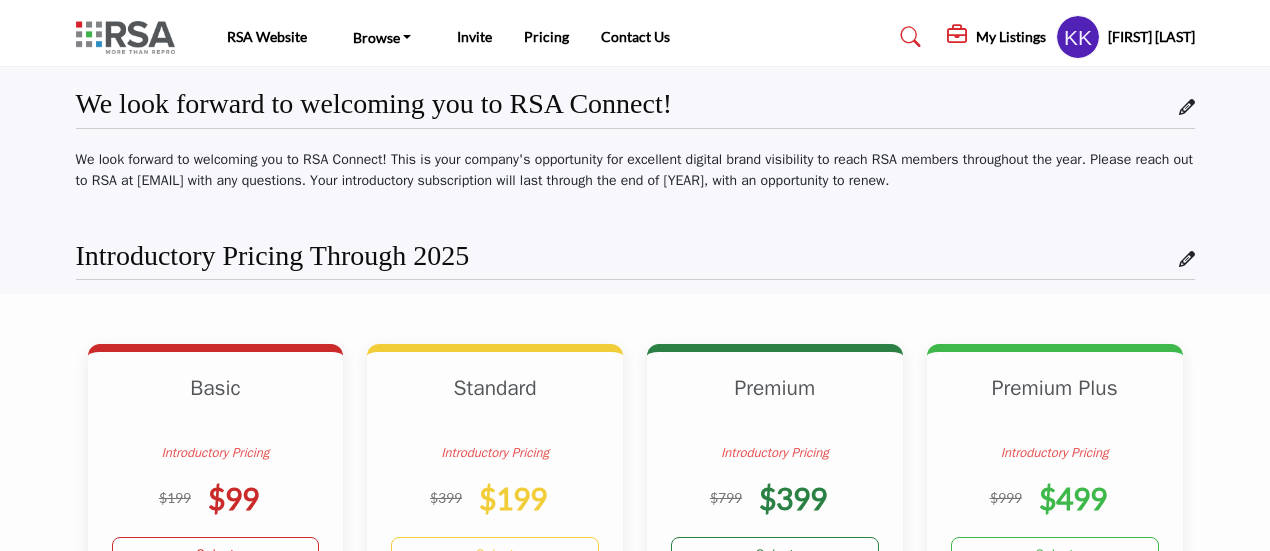 scroll, scrollTop: 0, scrollLeft: 0, axis: both 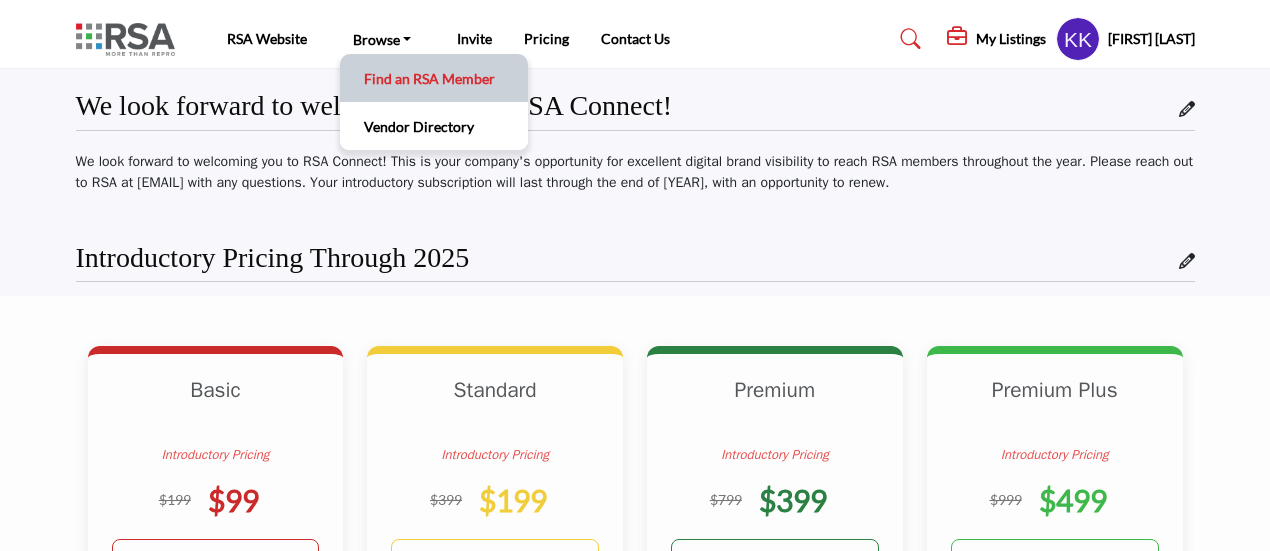 click on "Find an RSA Member" at bounding box center [434, 78] 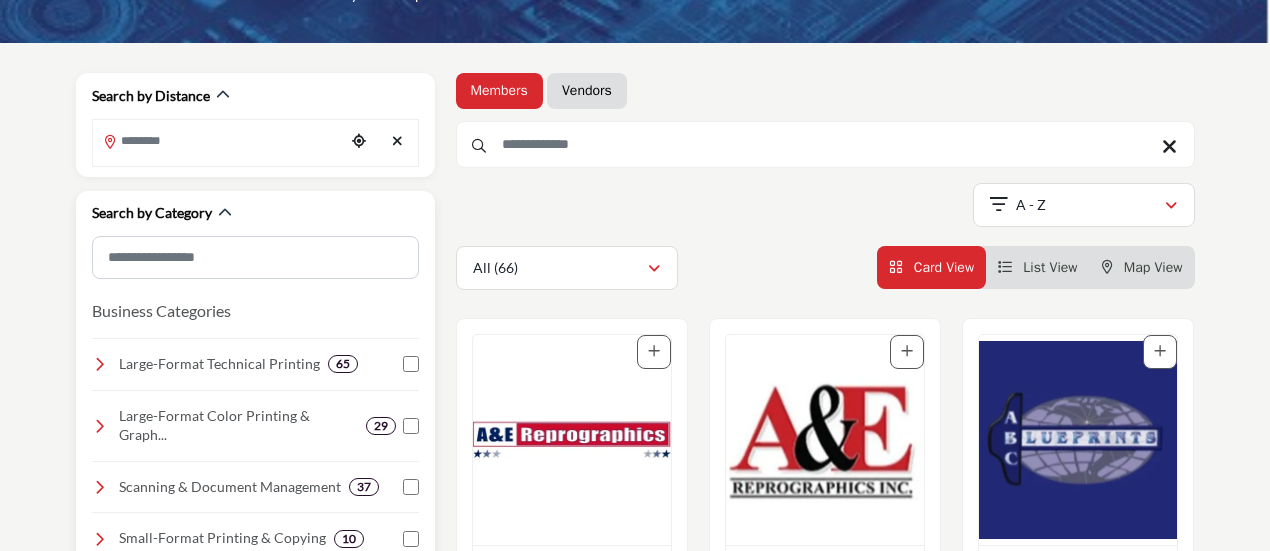 scroll, scrollTop: 300, scrollLeft: 0, axis: vertical 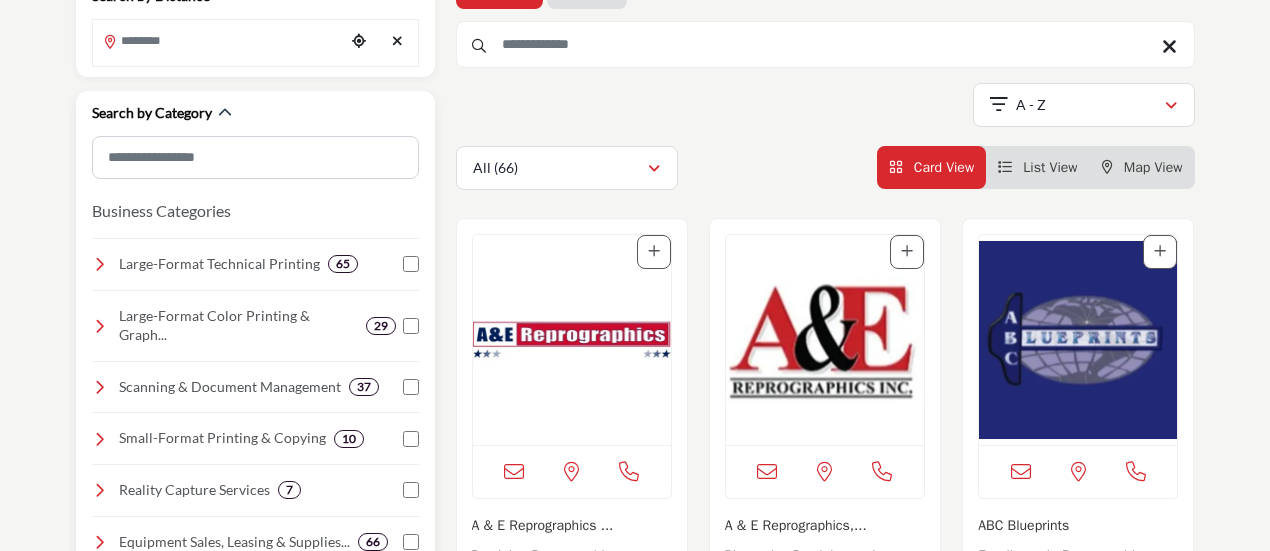 click at bounding box center (100, 264) 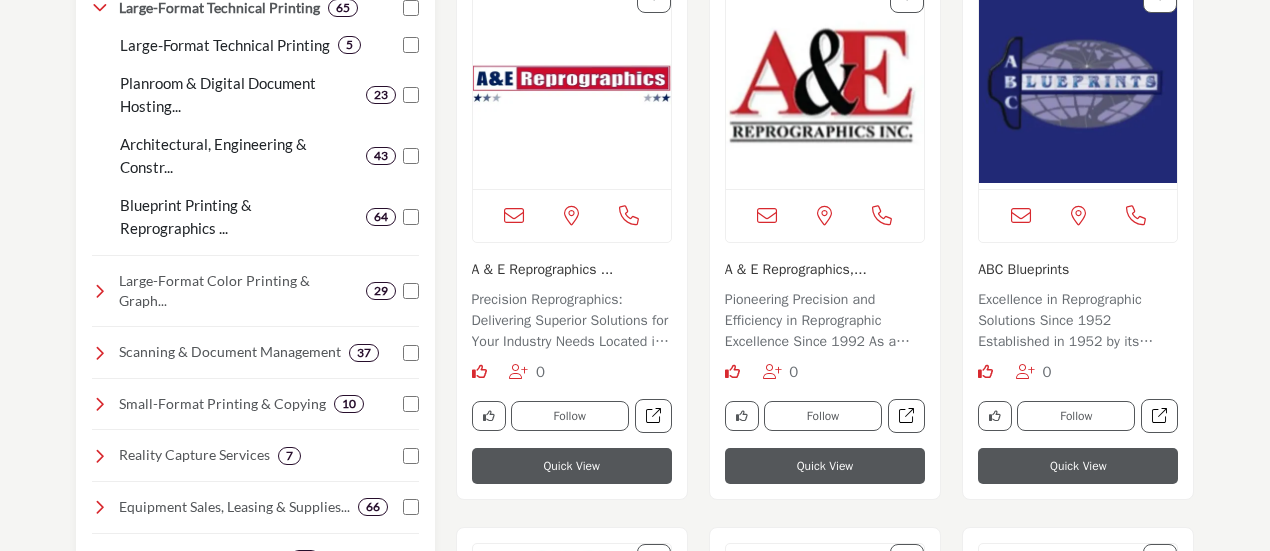 scroll, scrollTop: 600, scrollLeft: 0, axis: vertical 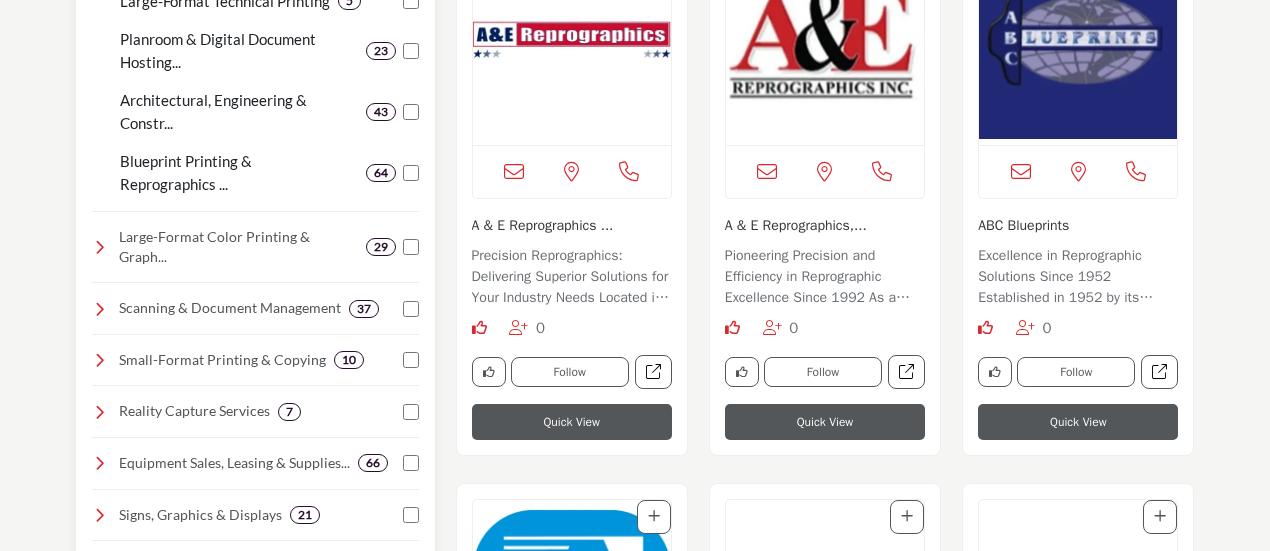 click at bounding box center [100, 247] 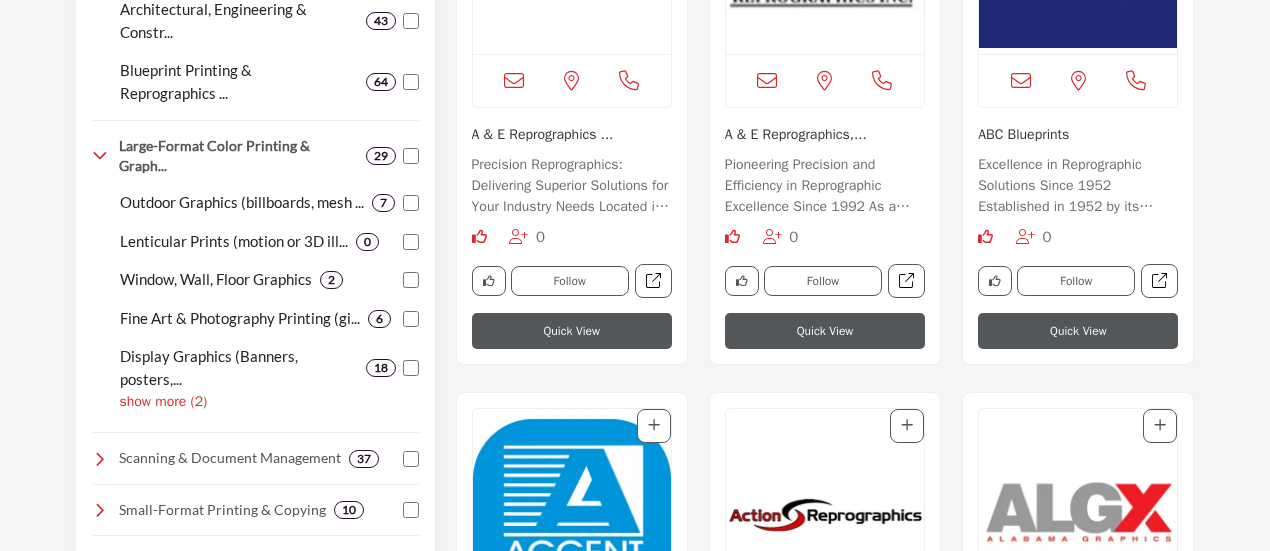 scroll, scrollTop: 700, scrollLeft: 0, axis: vertical 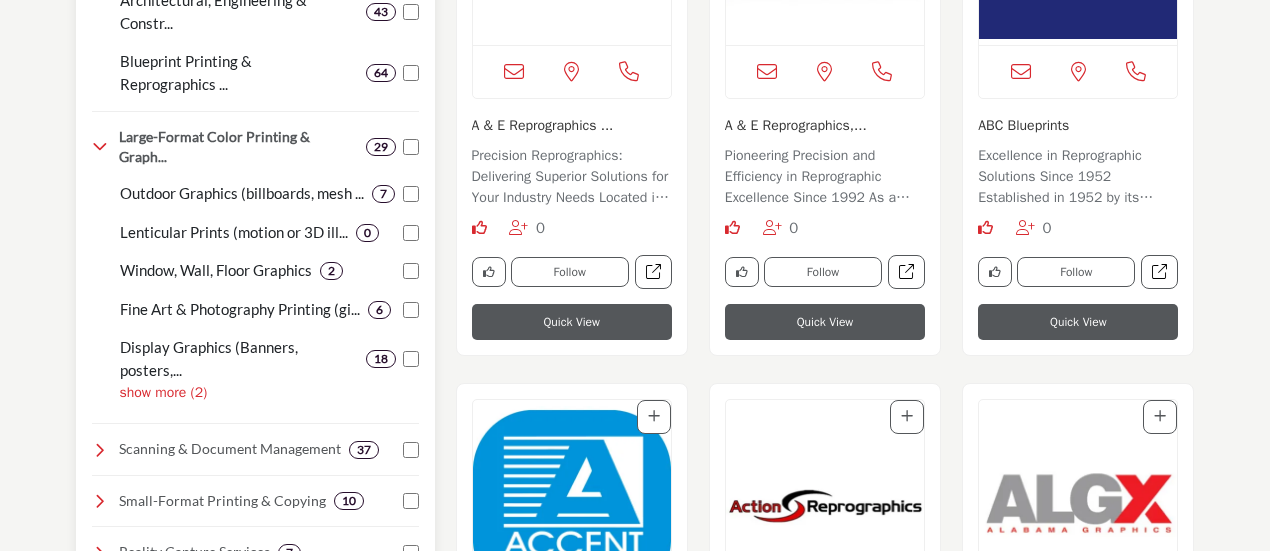 click on "show more (2)" at bounding box center (269, 392) 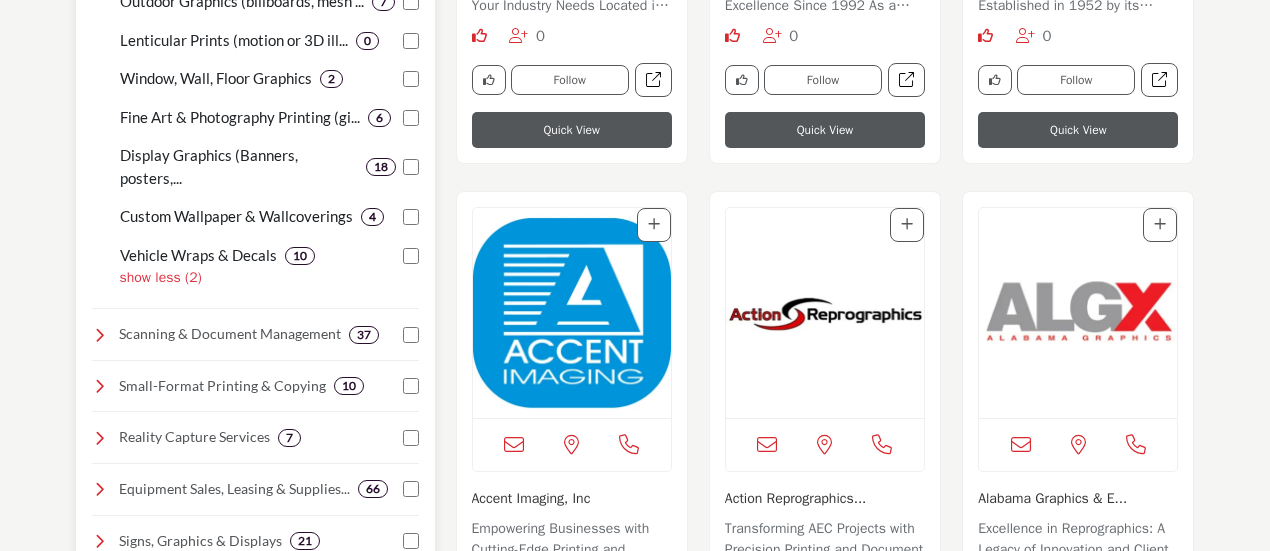 scroll, scrollTop: 900, scrollLeft: 0, axis: vertical 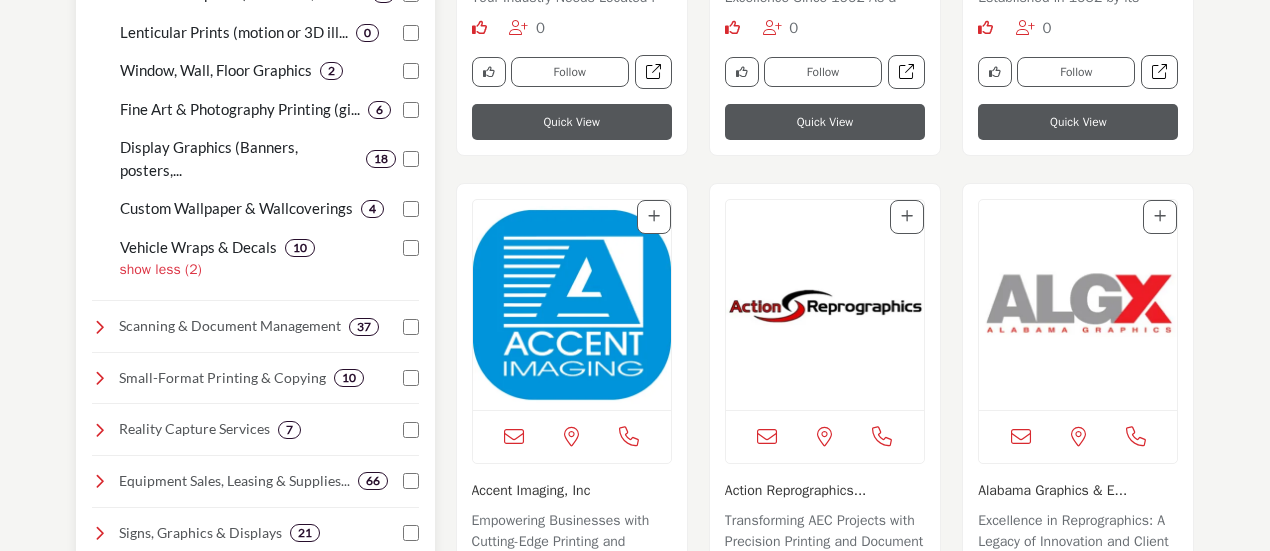 click at bounding box center (100, 327) 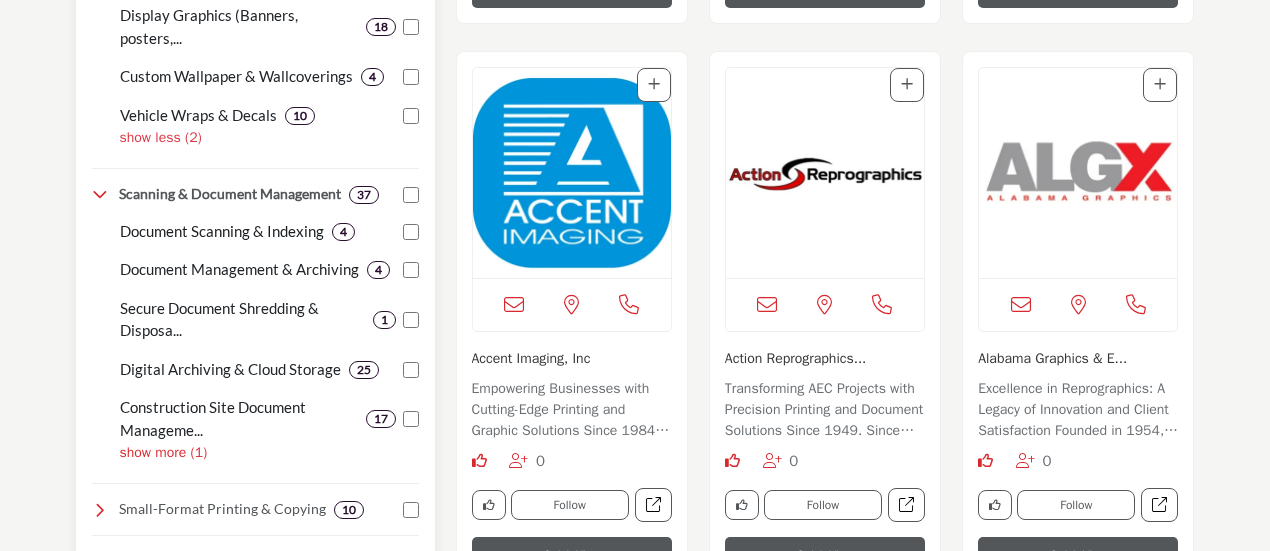 scroll, scrollTop: 1100, scrollLeft: 0, axis: vertical 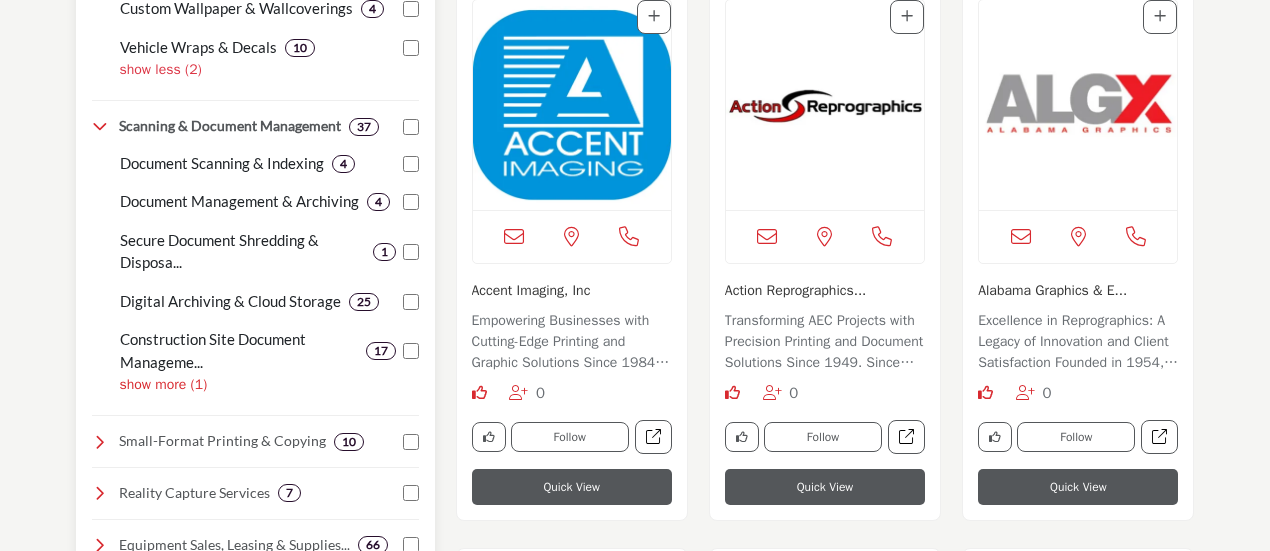 click on "show more (1)" at bounding box center [269, 384] 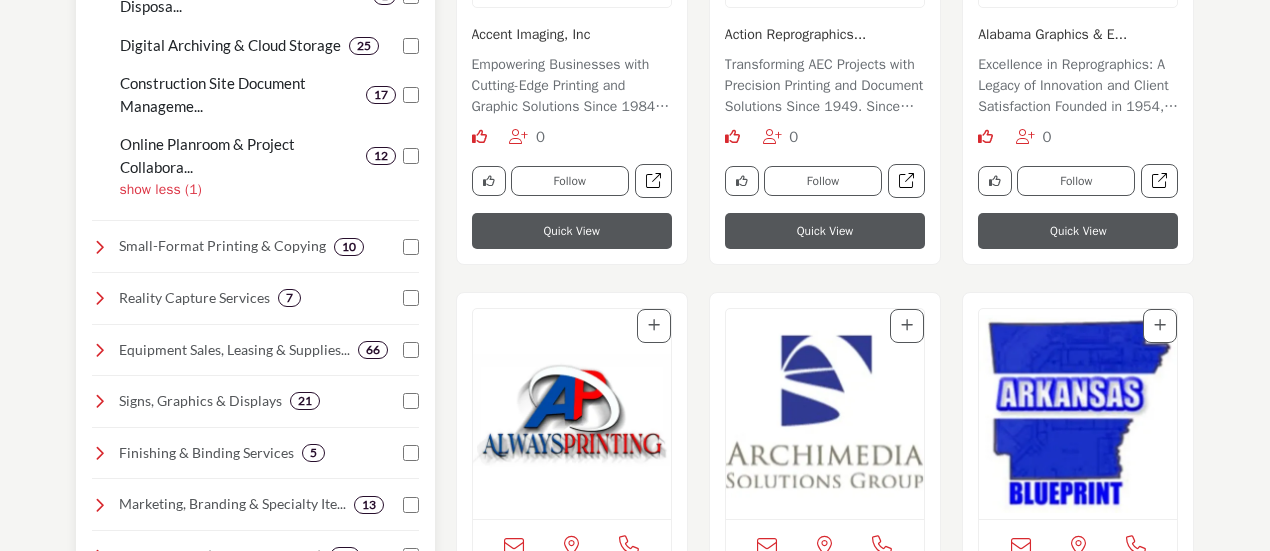 scroll, scrollTop: 1400, scrollLeft: 0, axis: vertical 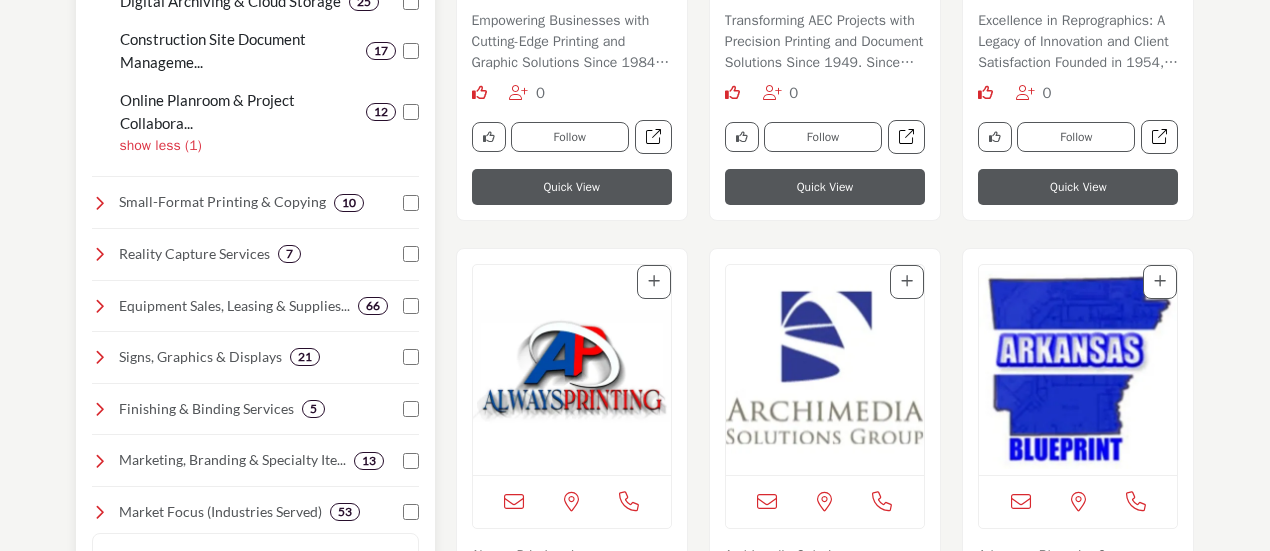 click at bounding box center [100, 203] 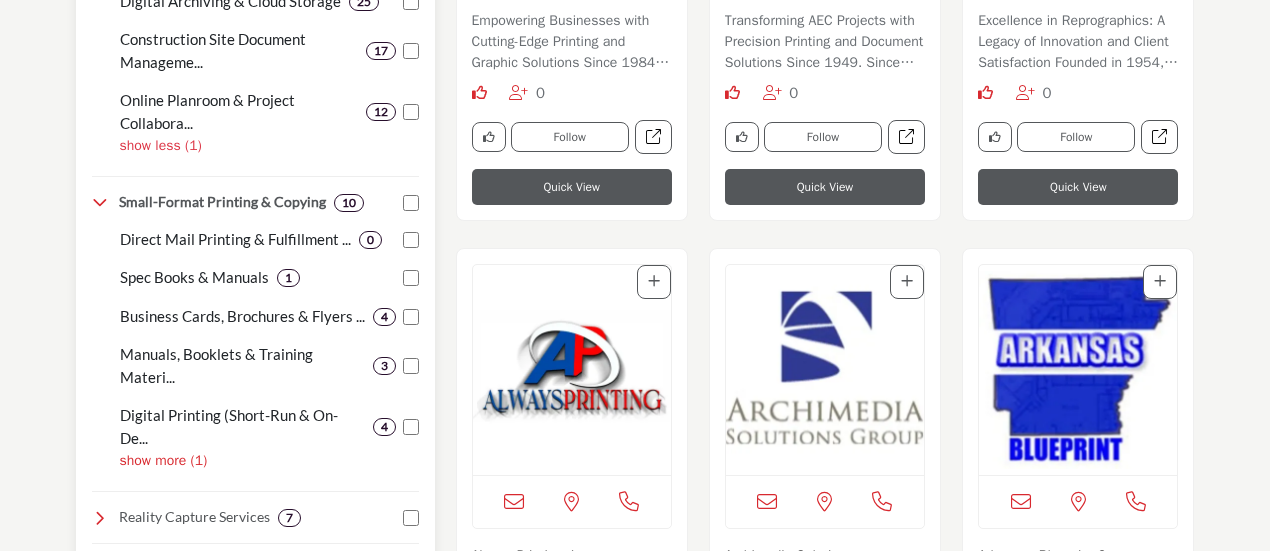 click on "show more (1)" at bounding box center [269, 460] 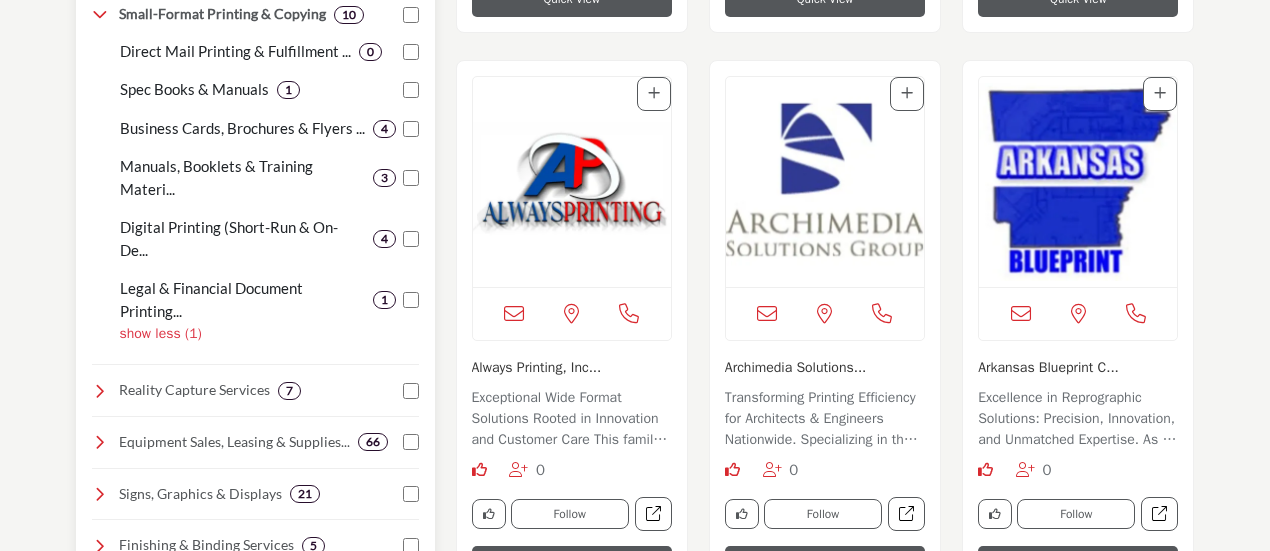 scroll, scrollTop: 1600, scrollLeft: 0, axis: vertical 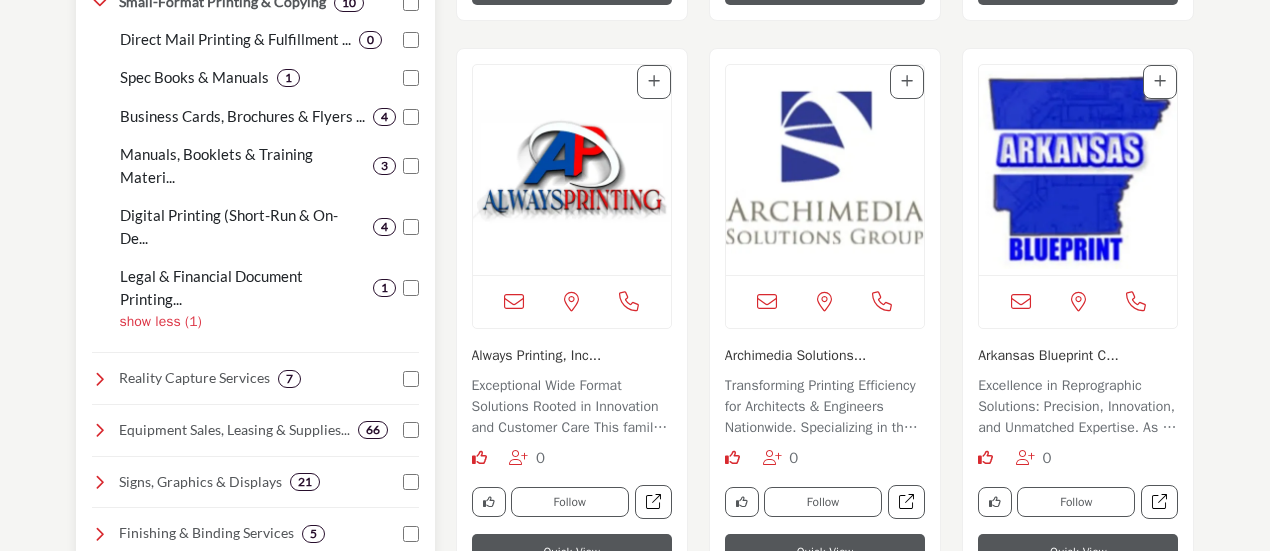 click at bounding box center (100, 379) 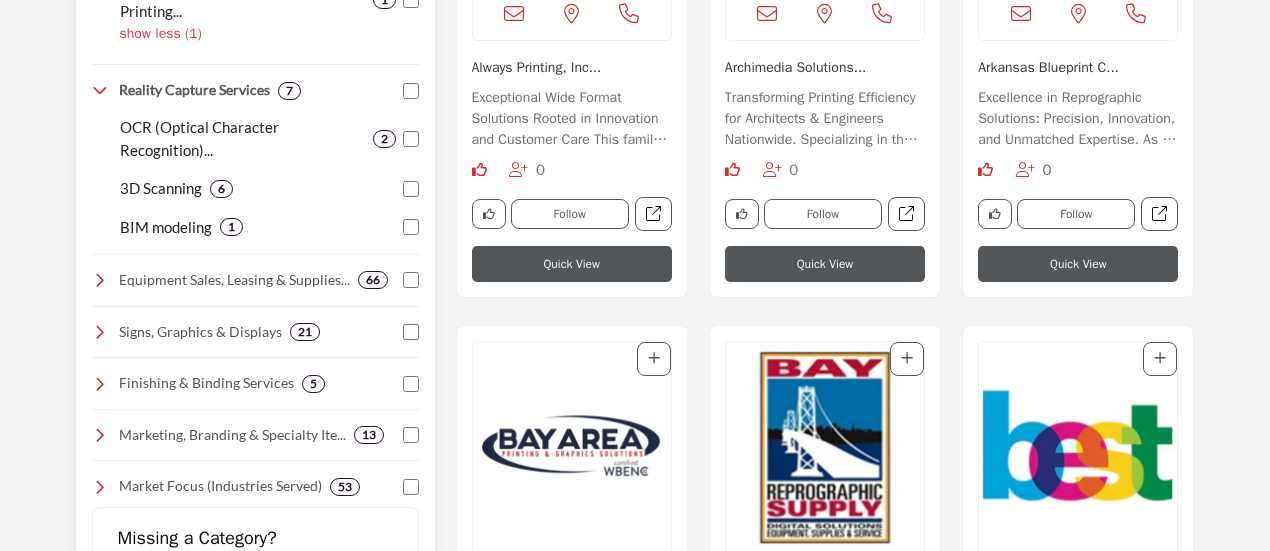 scroll, scrollTop: 1900, scrollLeft: 0, axis: vertical 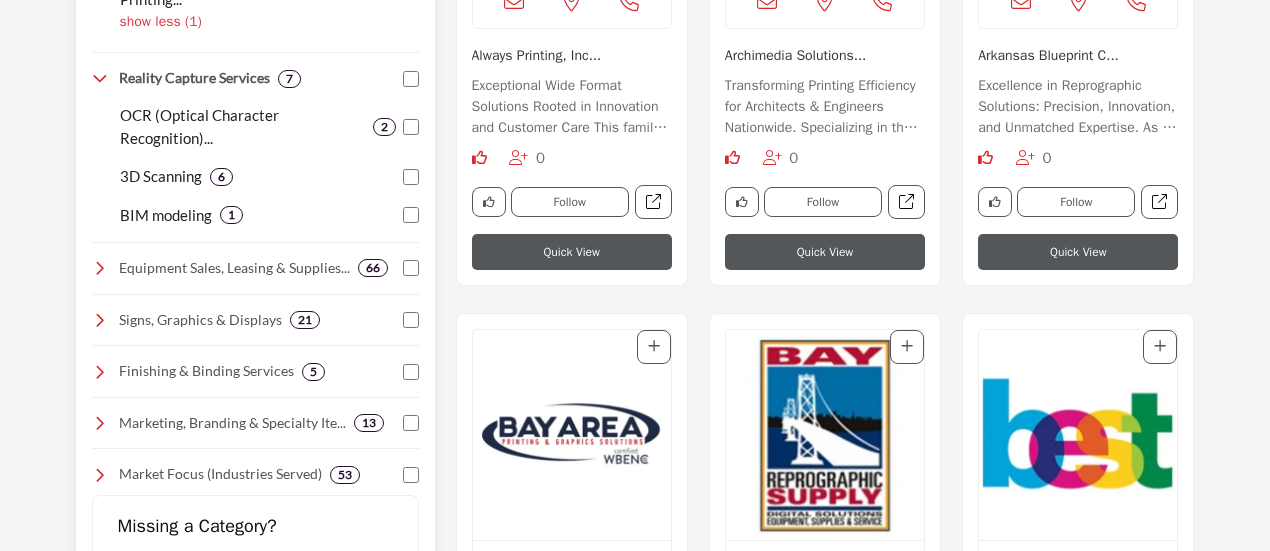click at bounding box center (100, 268) 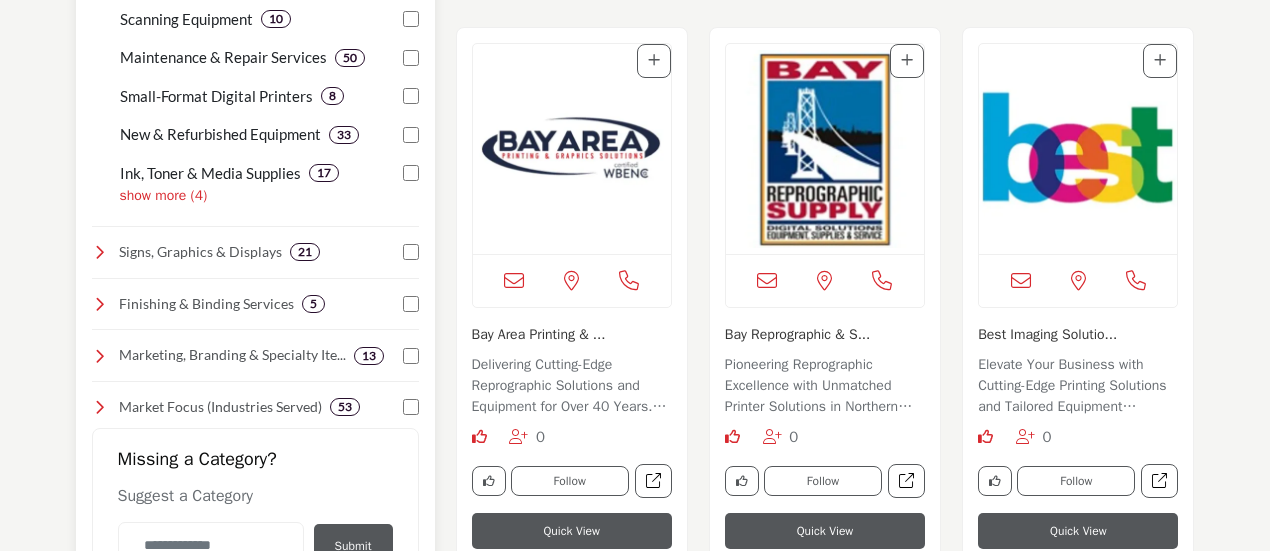 scroll, scrollTop: 2200, scrollLeft: 0, axis: vertical 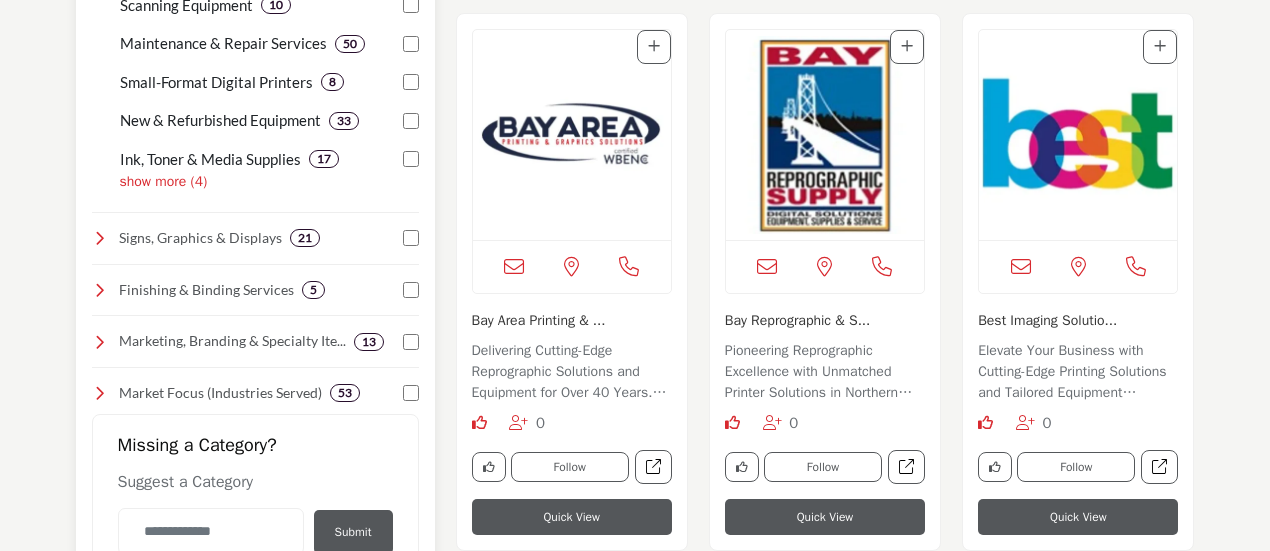 click at bounding box center [100, 393] 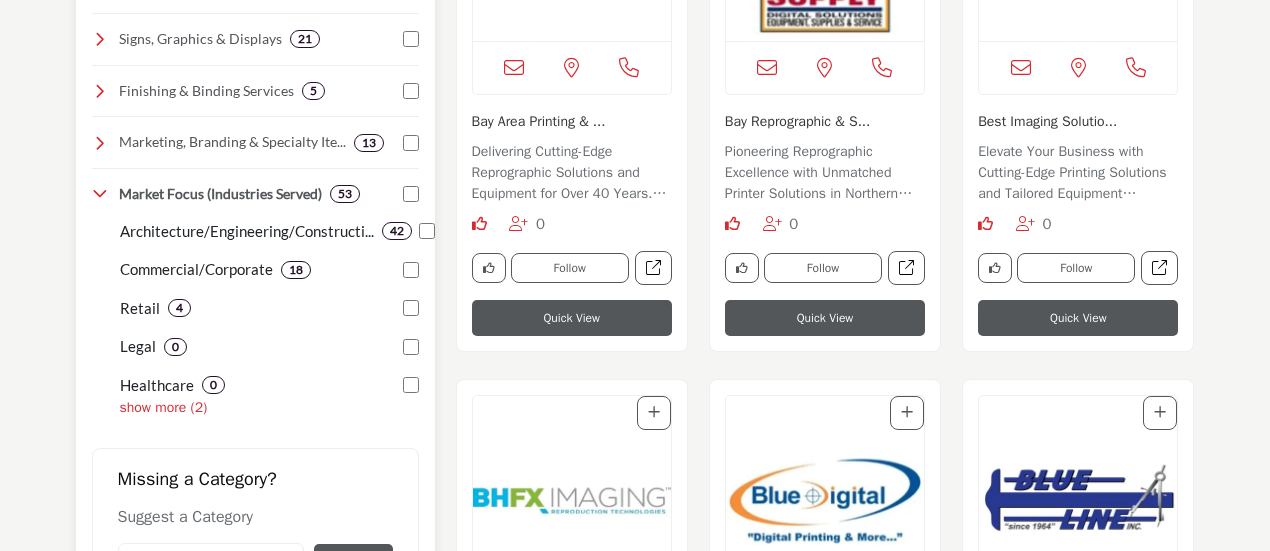 scroll, scrollTop: 2400, scrollLeft: 0, axis: vertical 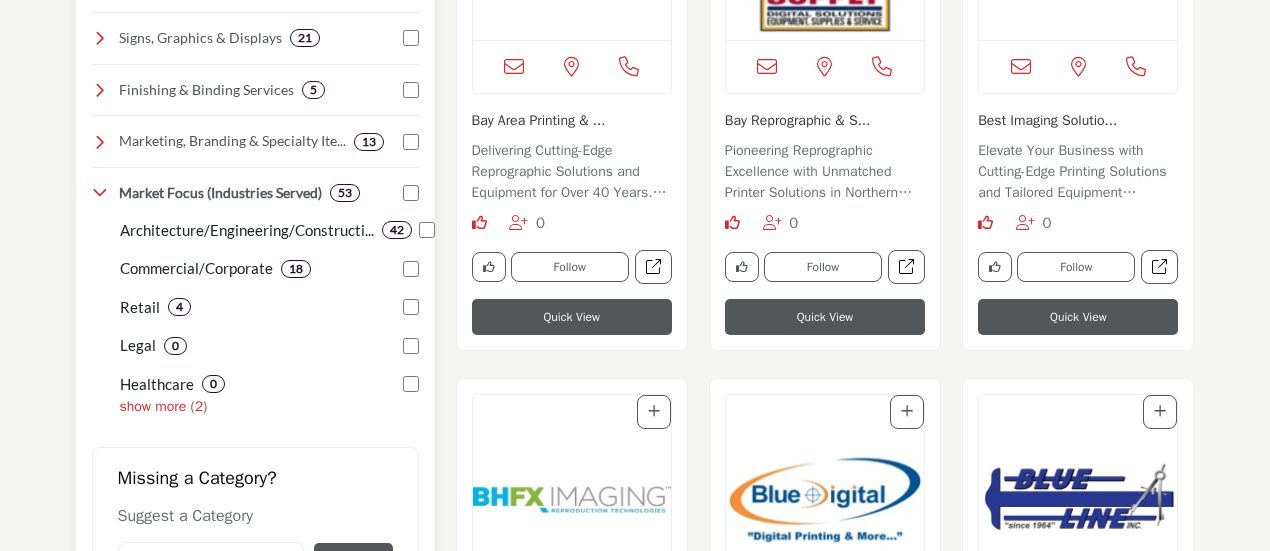 click on "show more (2)" at bounding box center (269, 406) 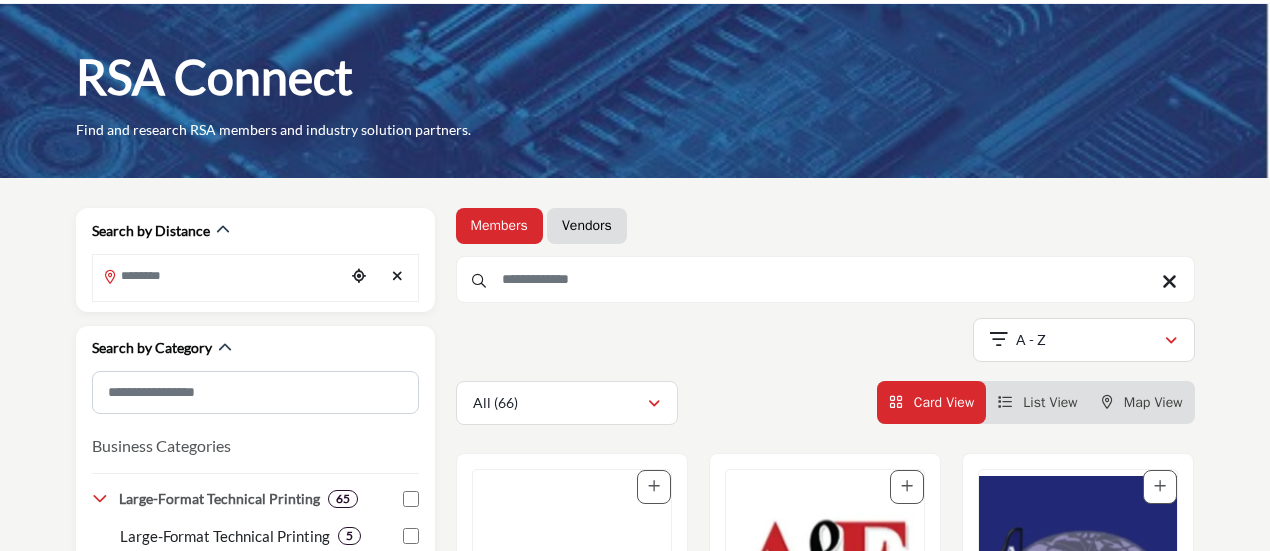 scroll, scrollTop: 0, scrollLeft: 0, axis: both 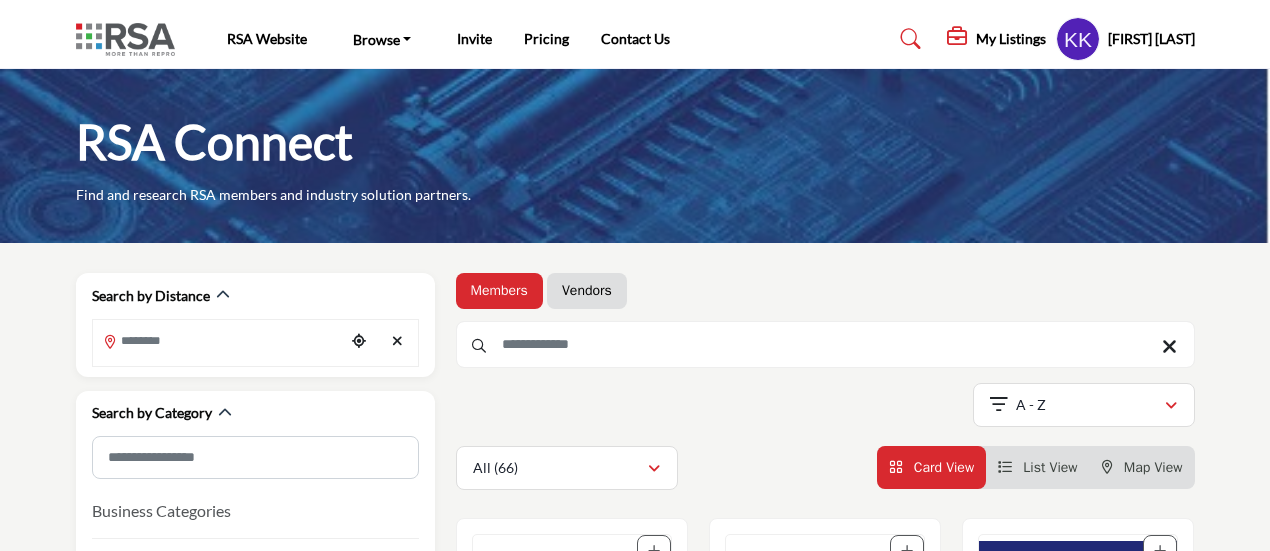 click on "Members" at bounding box center [499, 291] 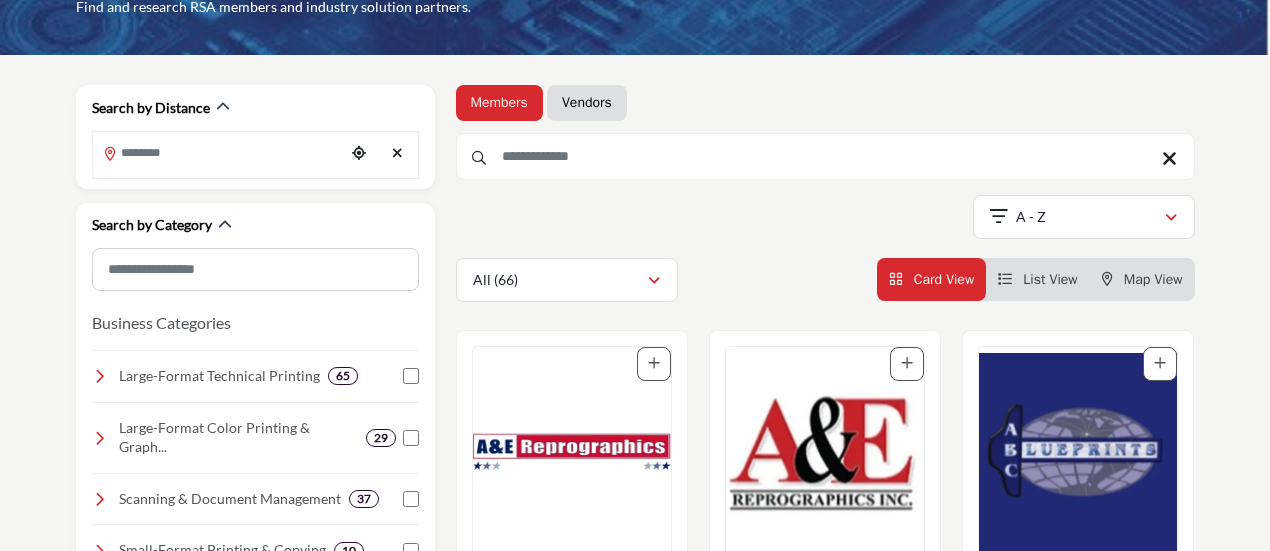 scroll, scrollTop: 200, scrollLeft: 0, axis: vertical 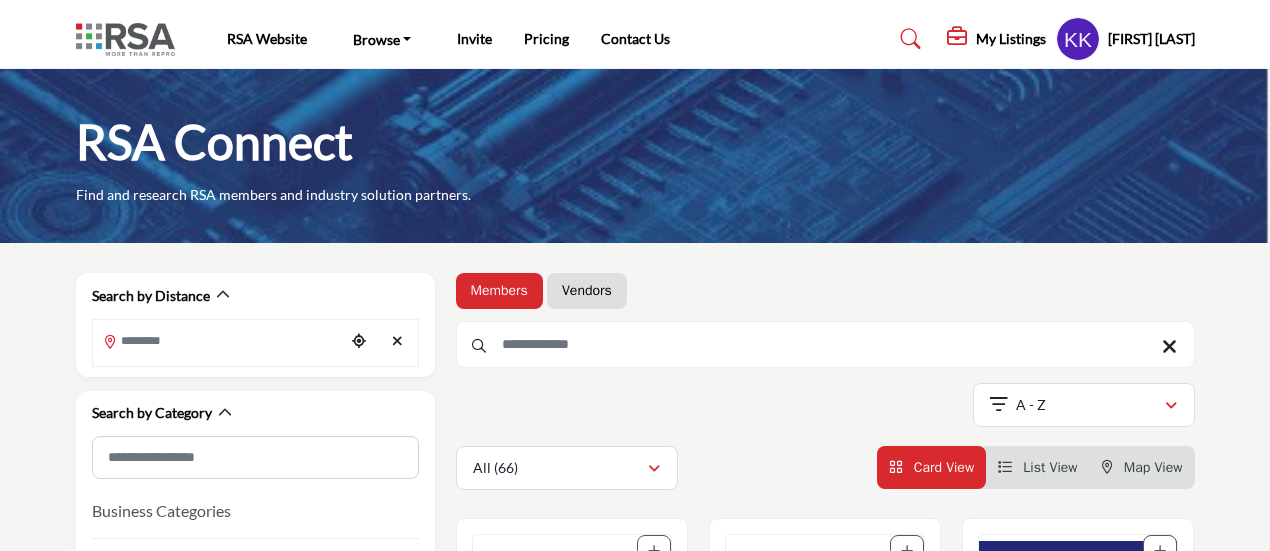 click on "Vendors" at bounding box center [587, 291] 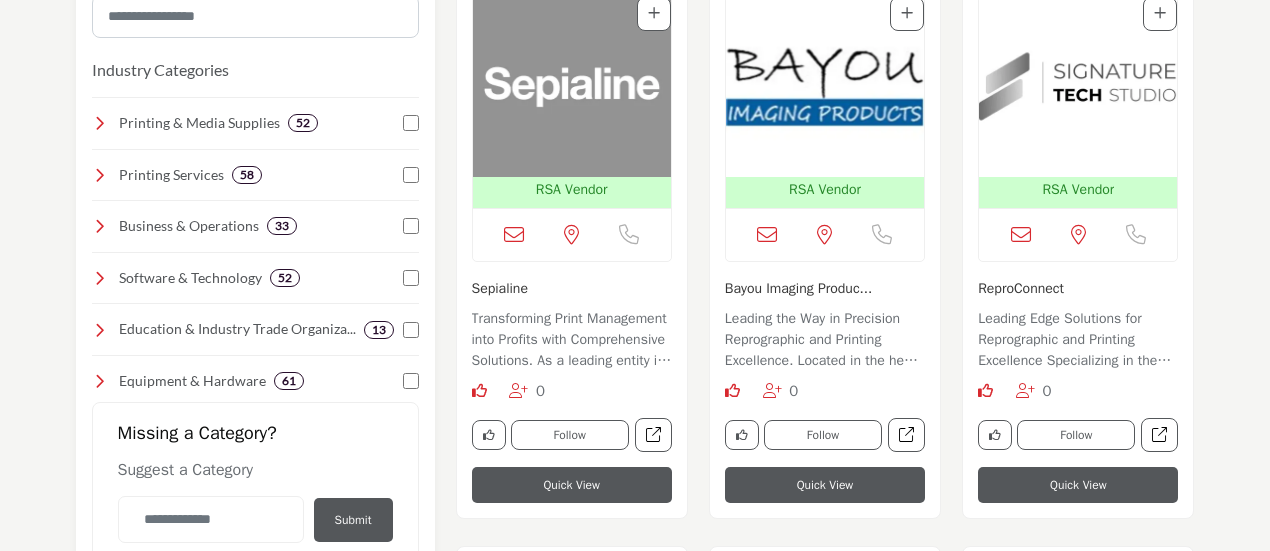 scroll, scrollTop: 0, scrollLeft: 0, axis: both 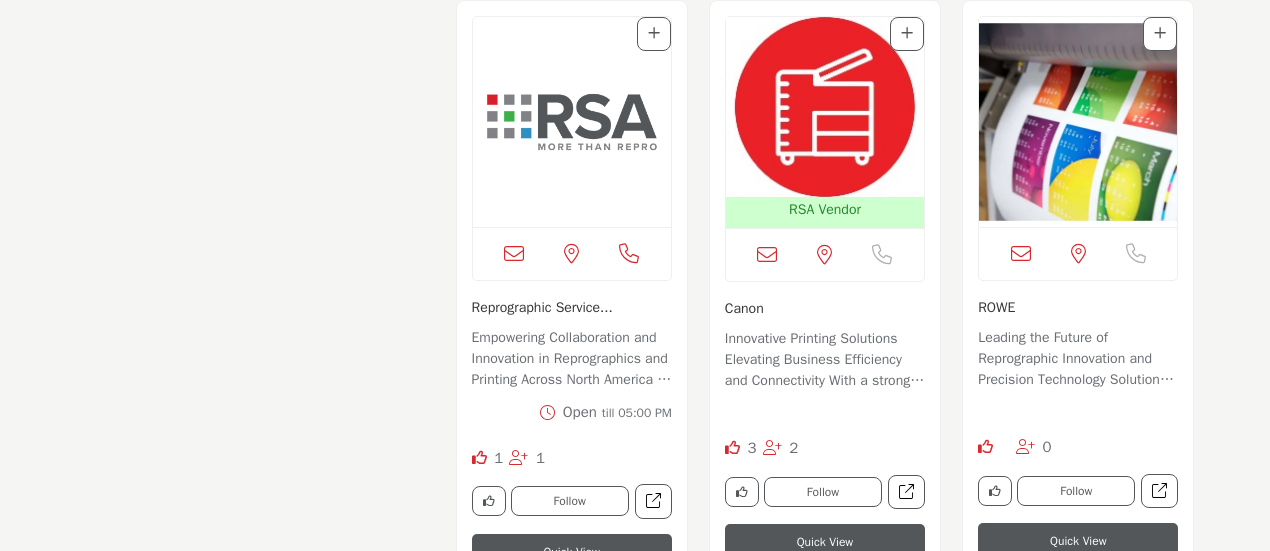 click on "Quick View" at bounding box center [1078, 541] 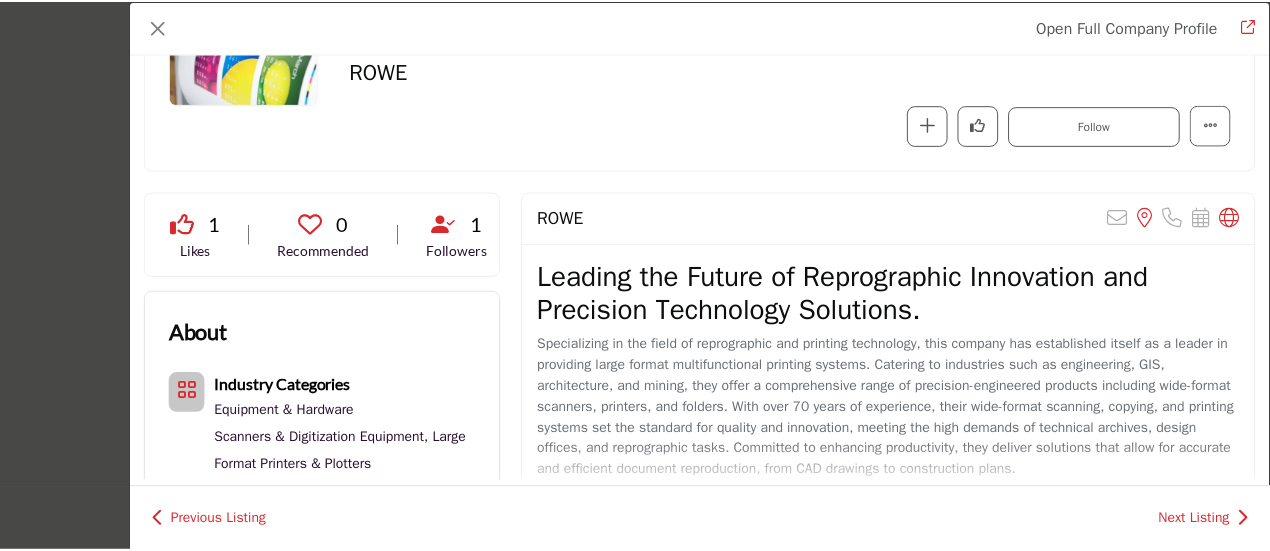 scroll, scrollTop: 0, scrollLeft: 0, axis: both 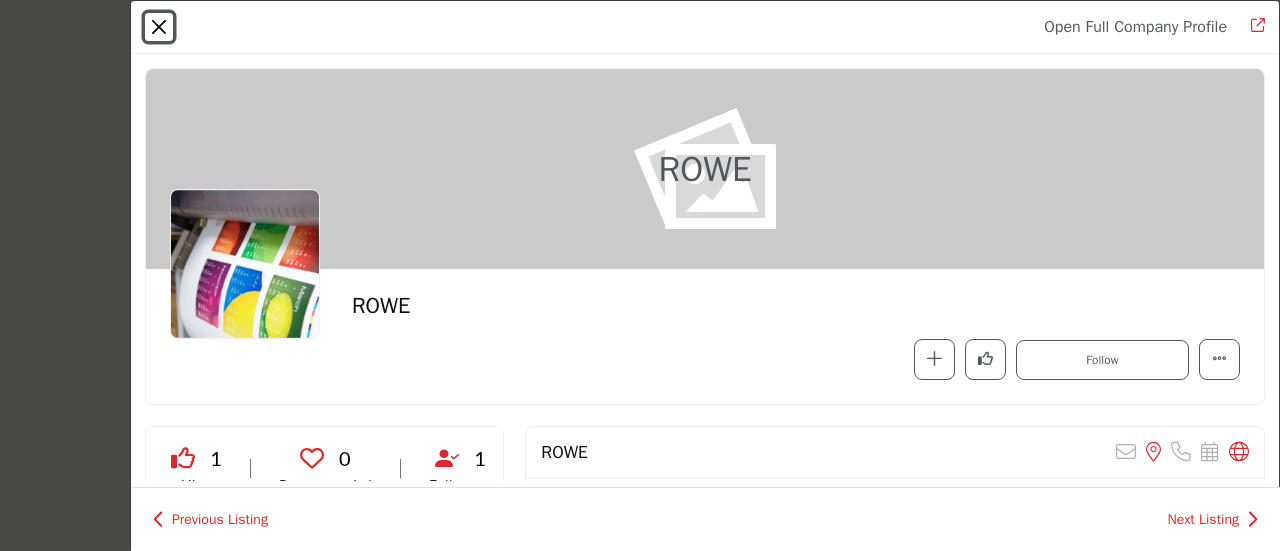 click at bounding box center (159, 27) 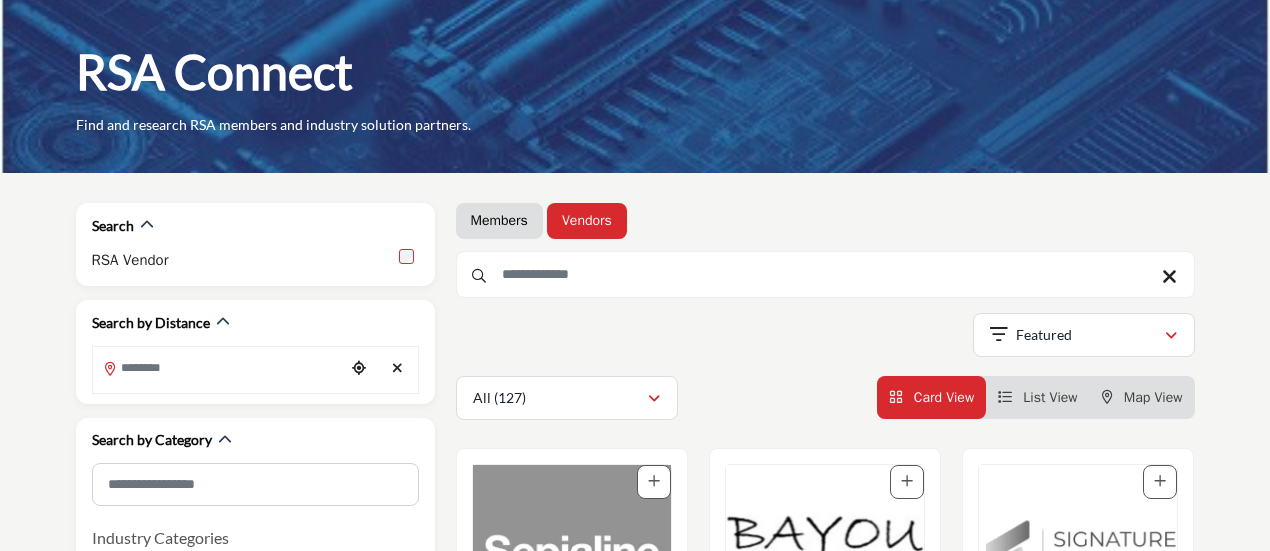 scroll, scrollTop: 0, scrollLeft: 0, axis: both 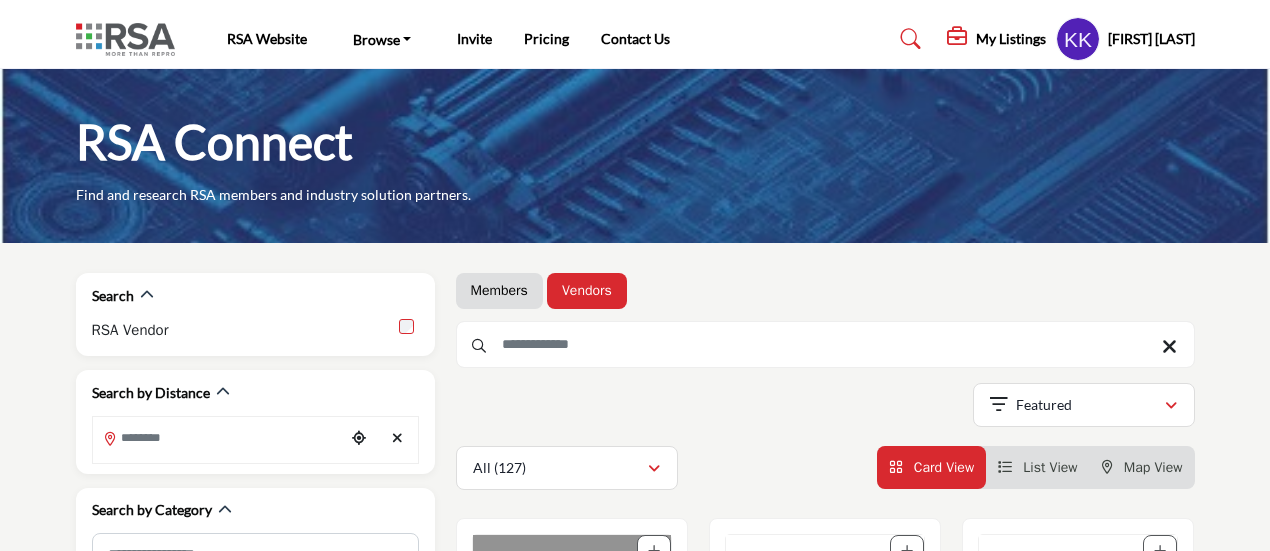 click on "Members" at bounding box center (499, 291) 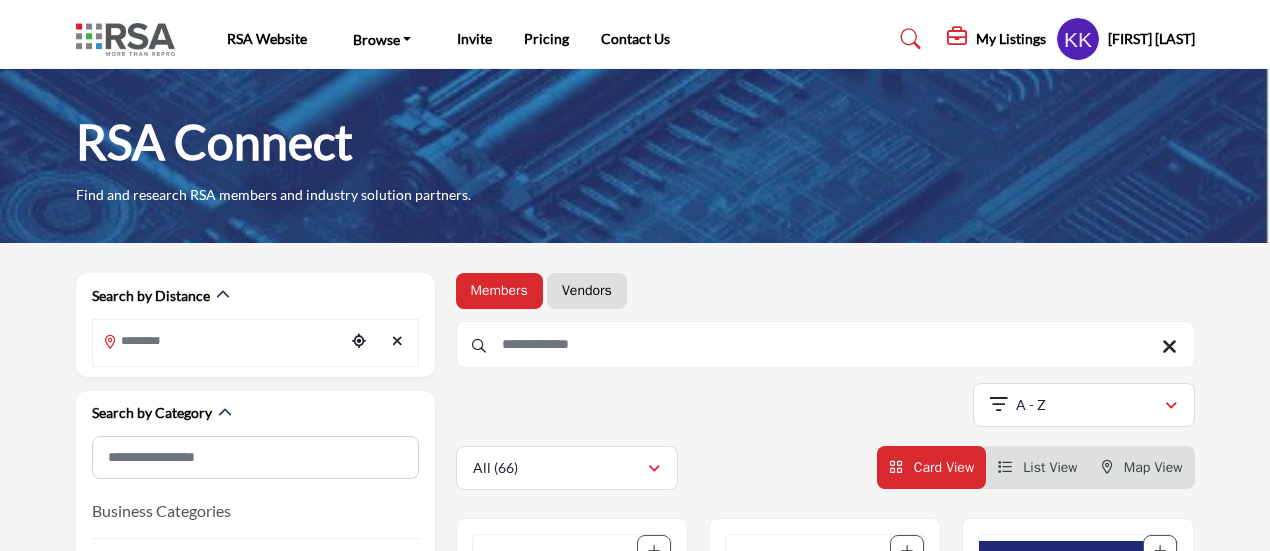 scroll, scrollTop: 200, scrollLeft: 0, axis: vertical 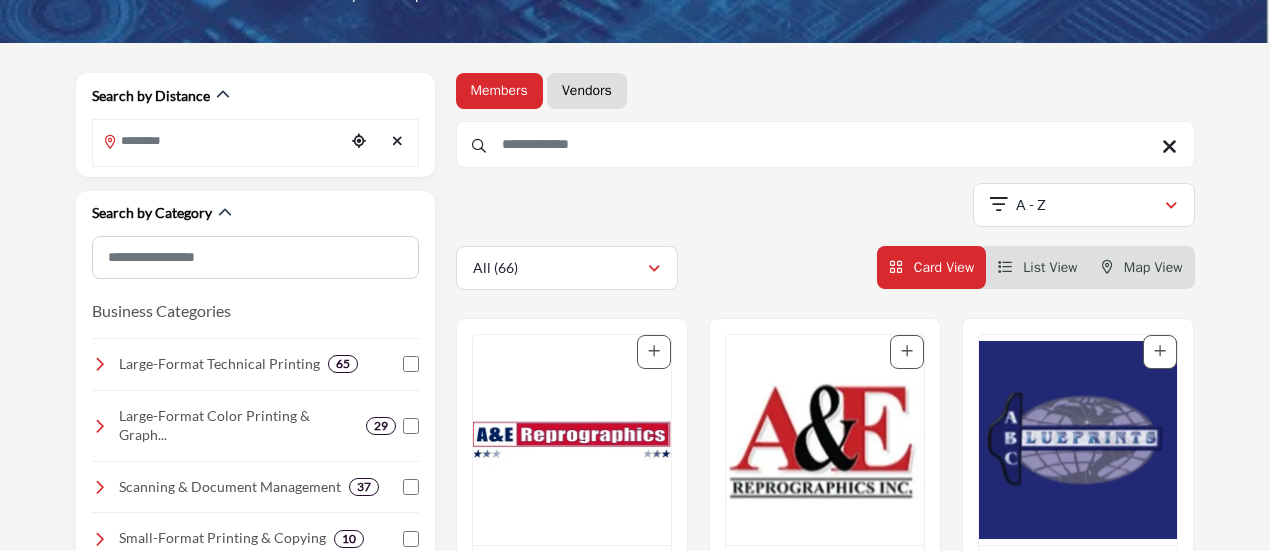 click on "Map View" at bounding box center (1153, 267) 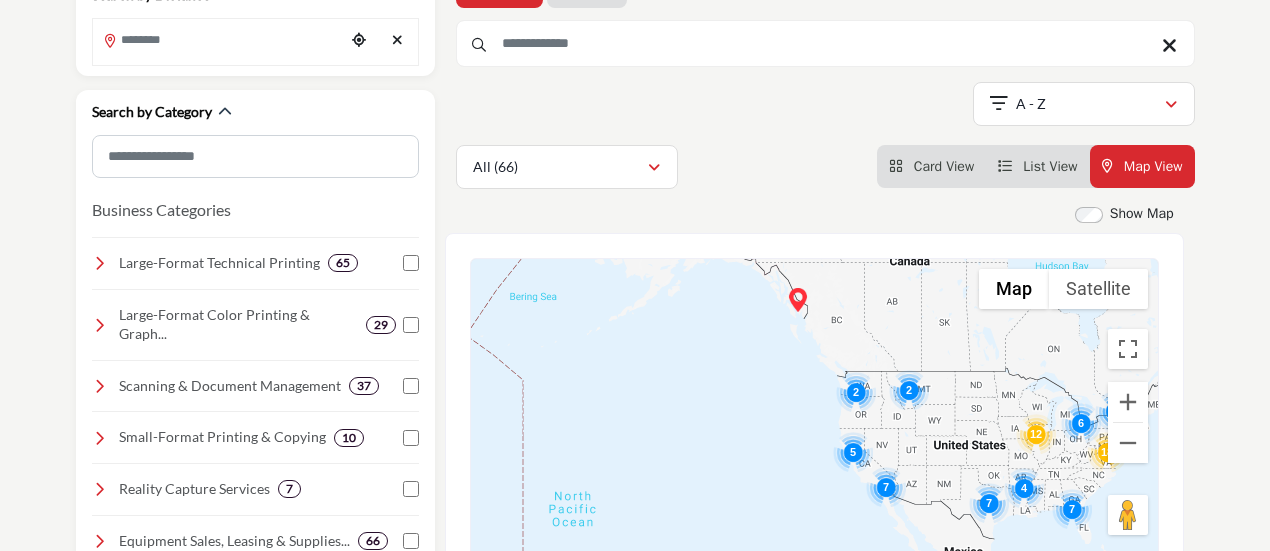 scroll, scrollTop: 300, scrollLeft: 0, axis: vertical 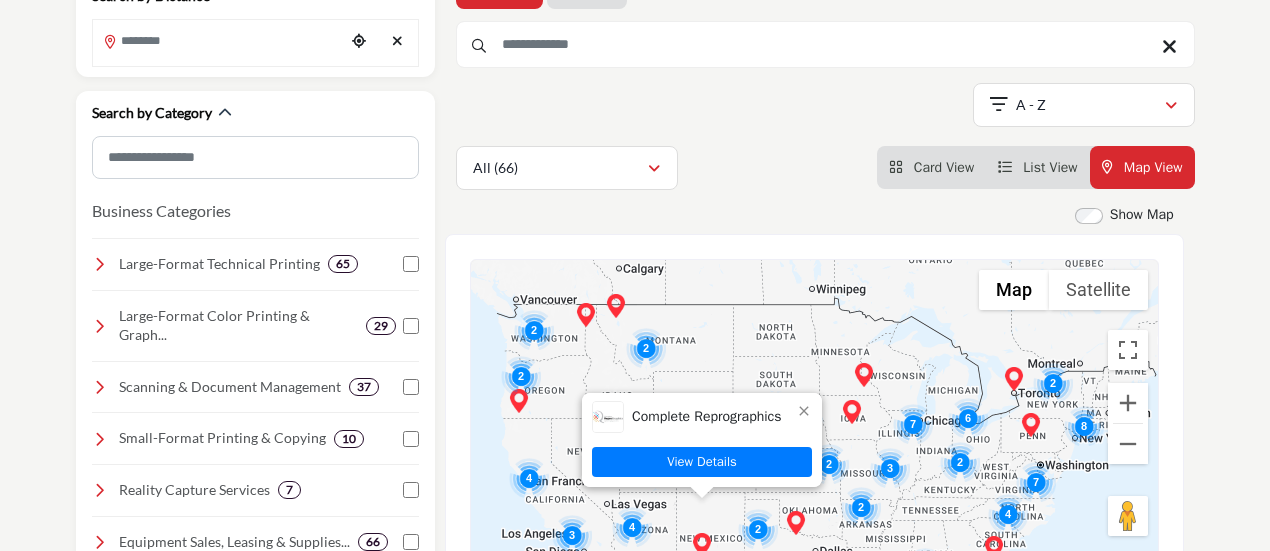 drag, startPoint x: 938, startPoint y: 349, endPoint x: 750, endPoint y: 327, distance: 189.28285 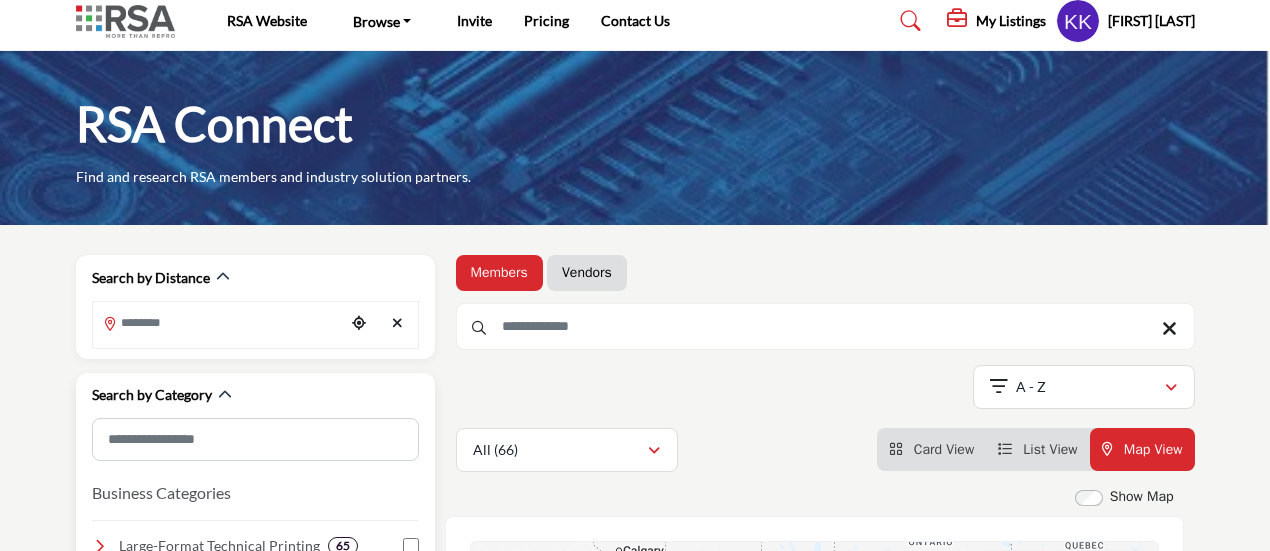 scroll, scrollTop: 0, scrollLeft: 0, axis: both 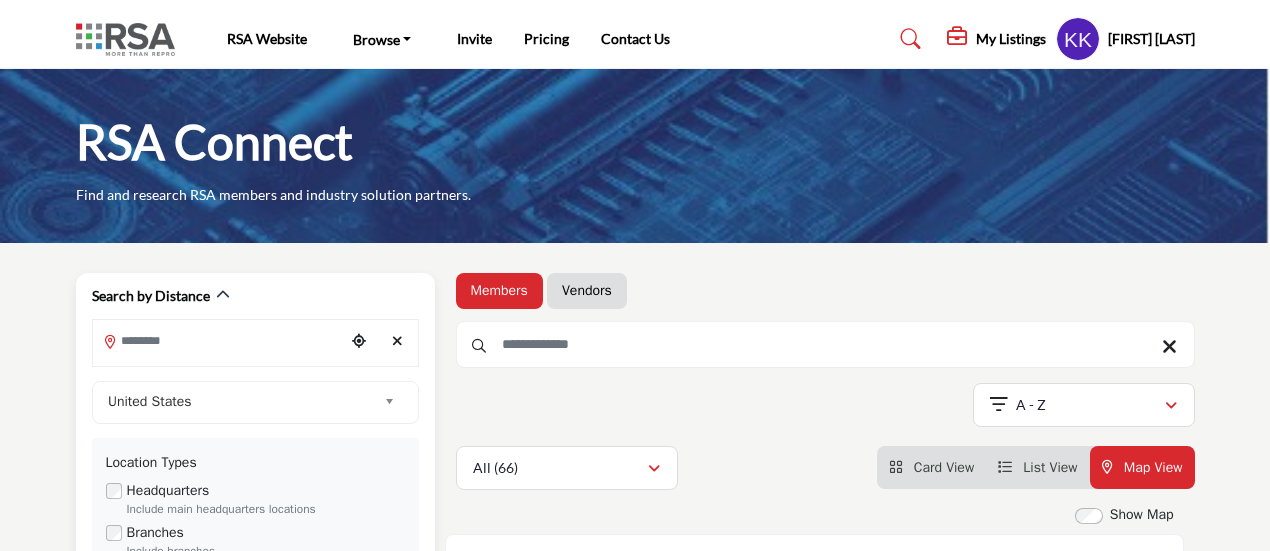 click at bounding box center (219, 340) 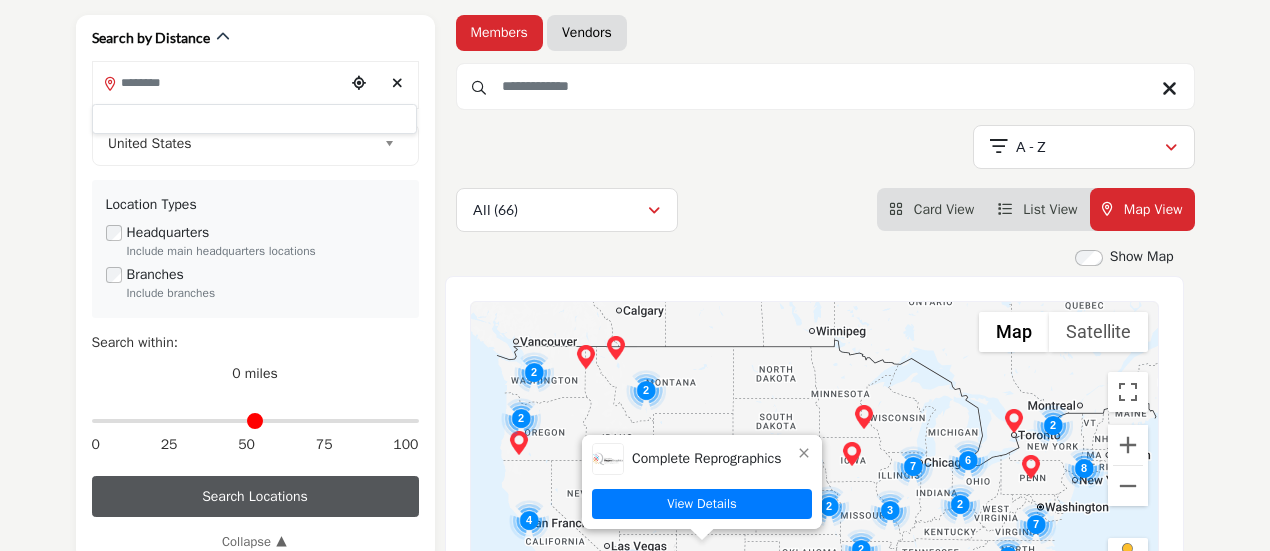 scroll, scrollTop: 300, scrollLeft: 0, axis: vertical 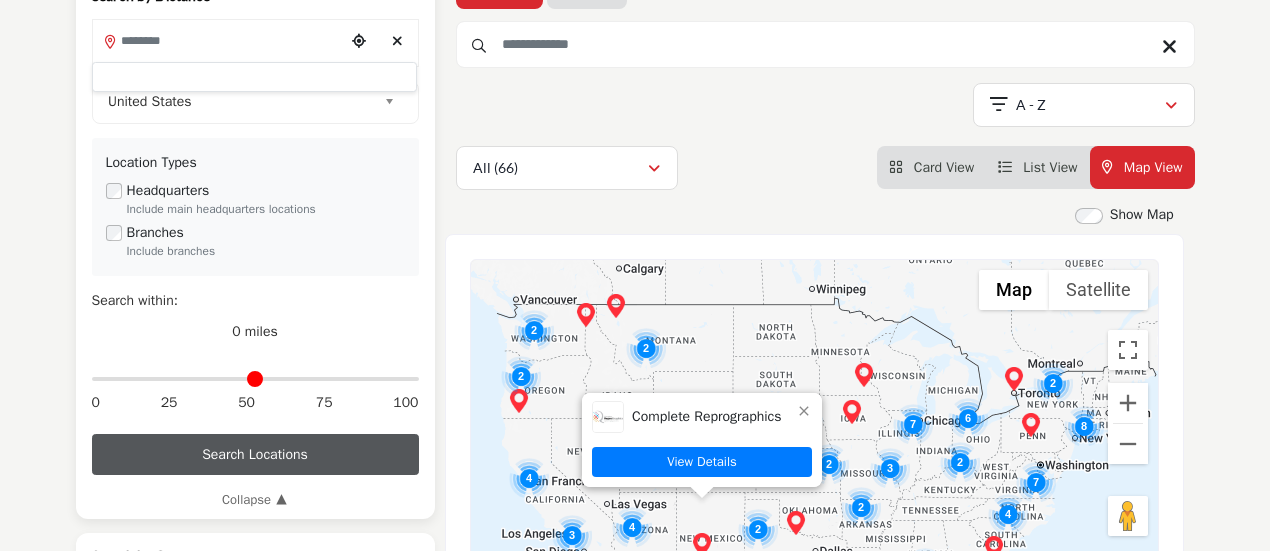 click on "Location Types
Headquarters
Include main headquarters locations
Branches
Include branches" at bounding box center [255, 207] 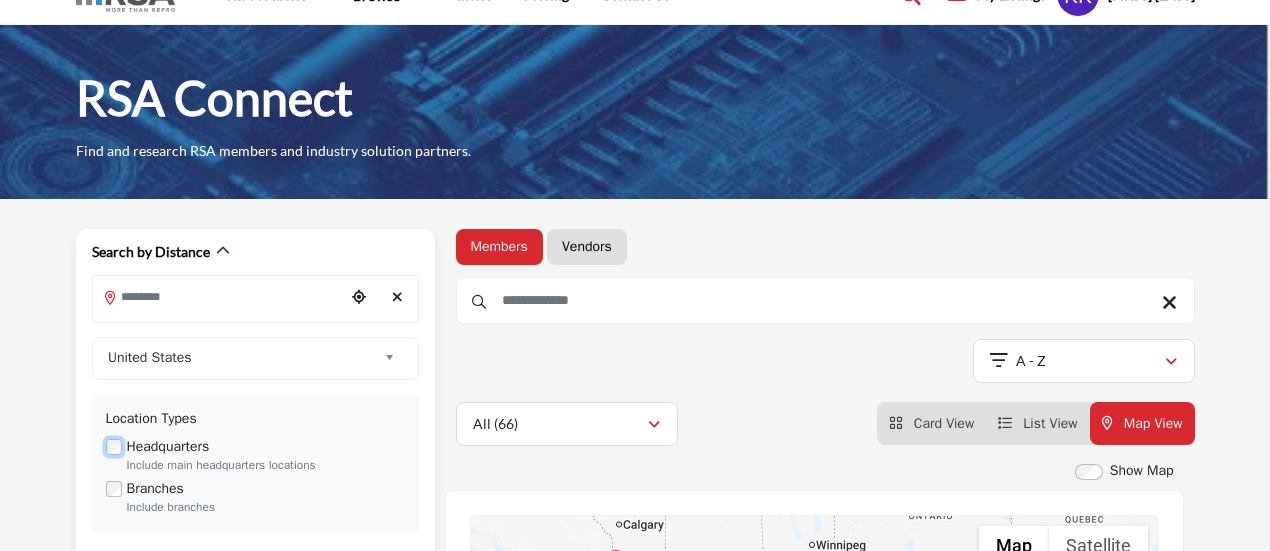 scroll, scrollTop: 0, scrollLeft: 0, axis: both 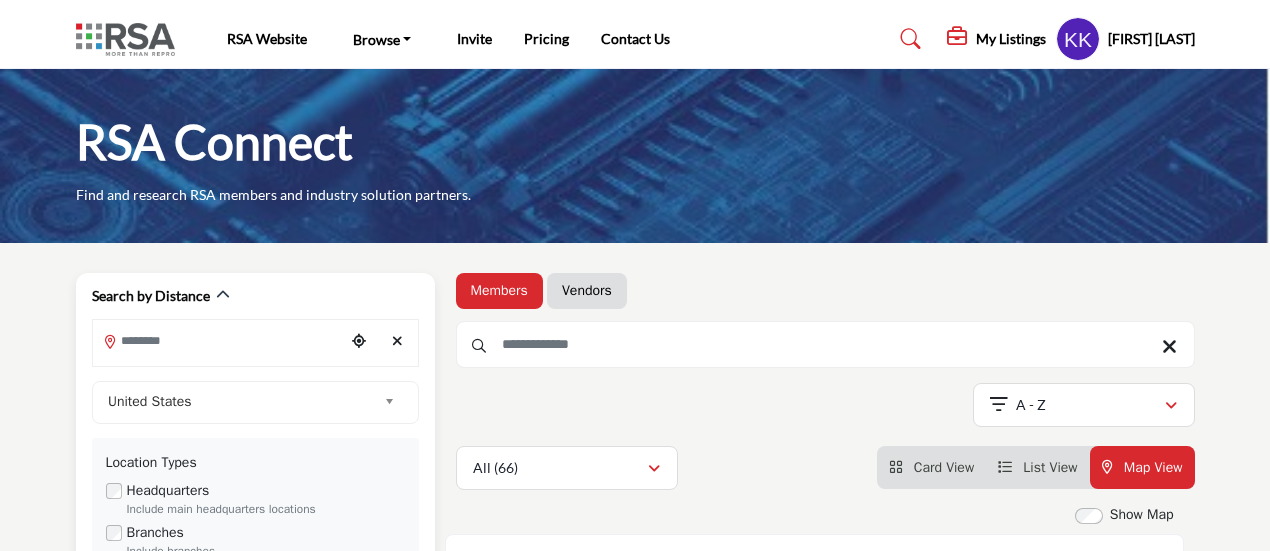 click at bounding box center [219, 340] 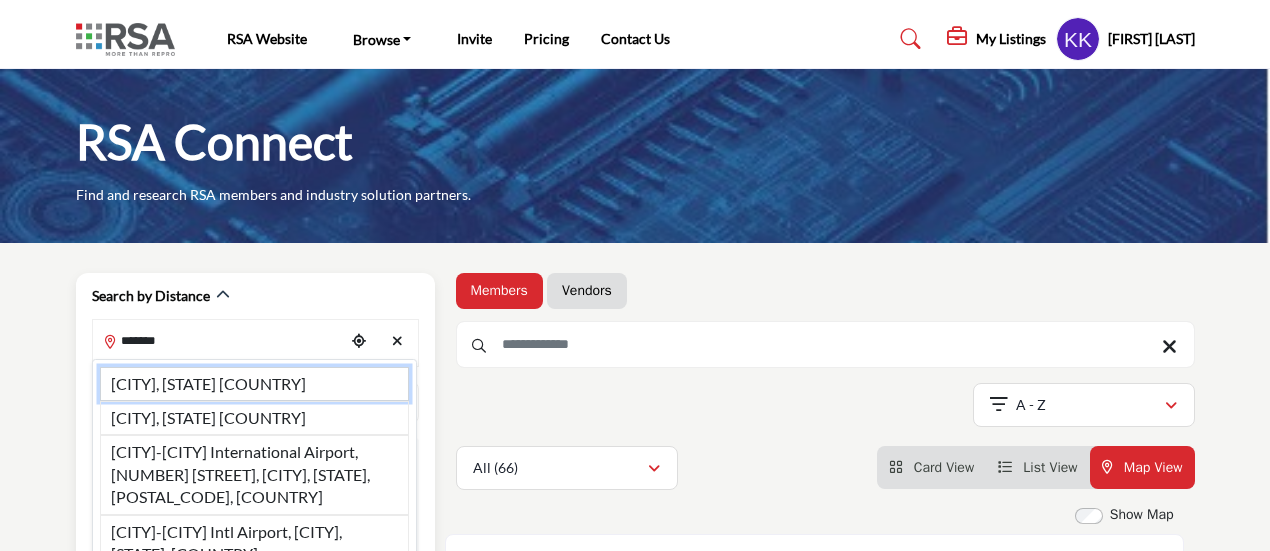 click on "Seattle, WA, USA" at bounding box center [254, 384] 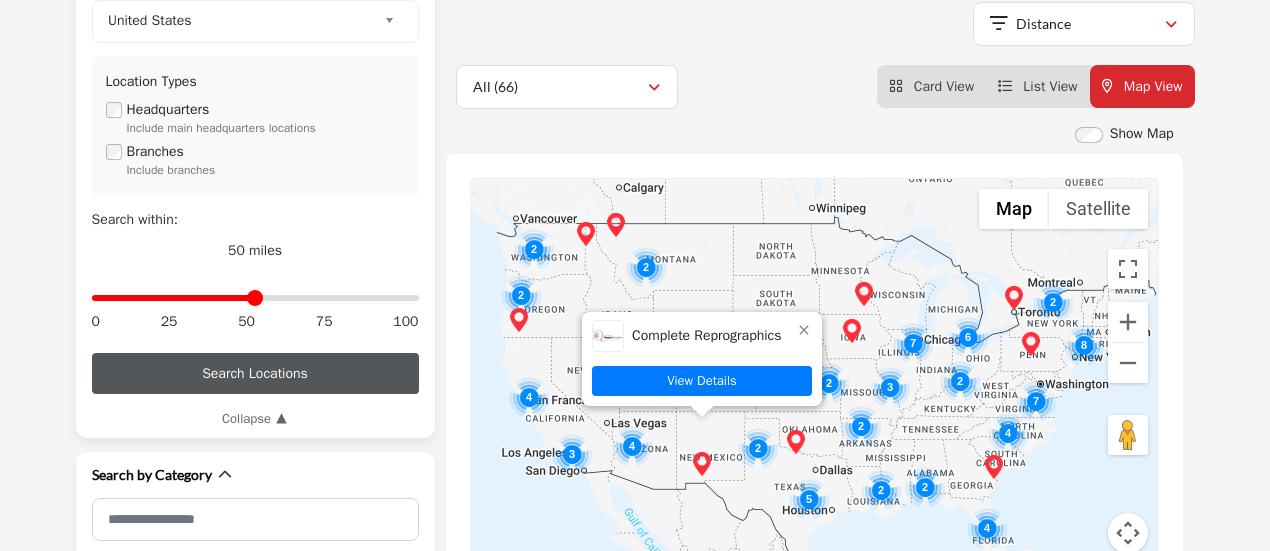 scroll, scrollTop: 400, scrollLeft: 0, axis: vertical 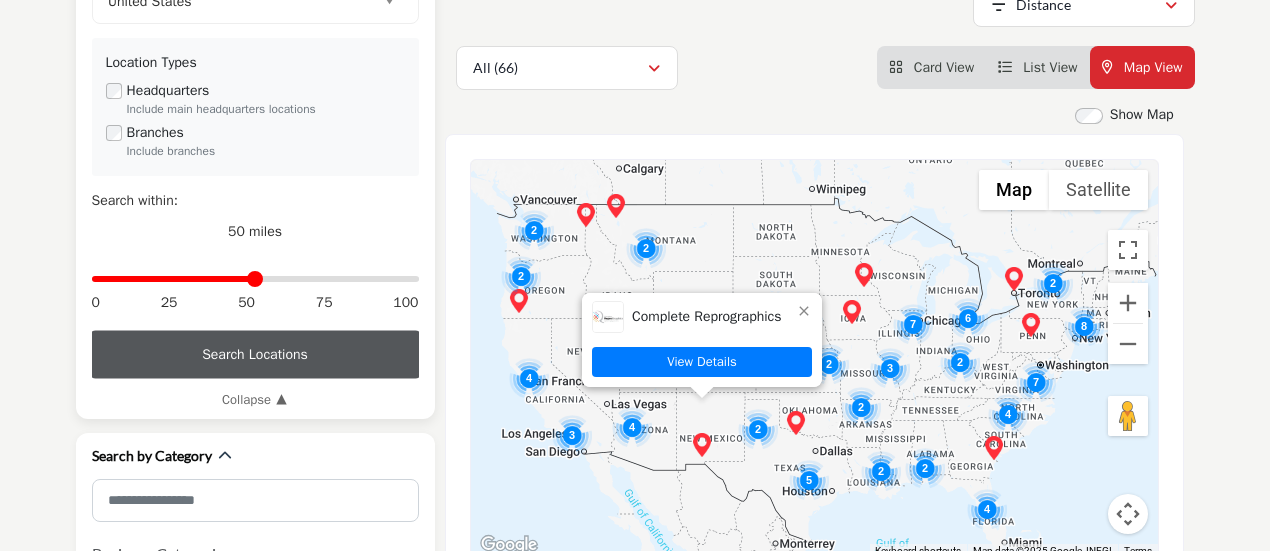 click on "Search Locations" at bounding box center (255, 354) 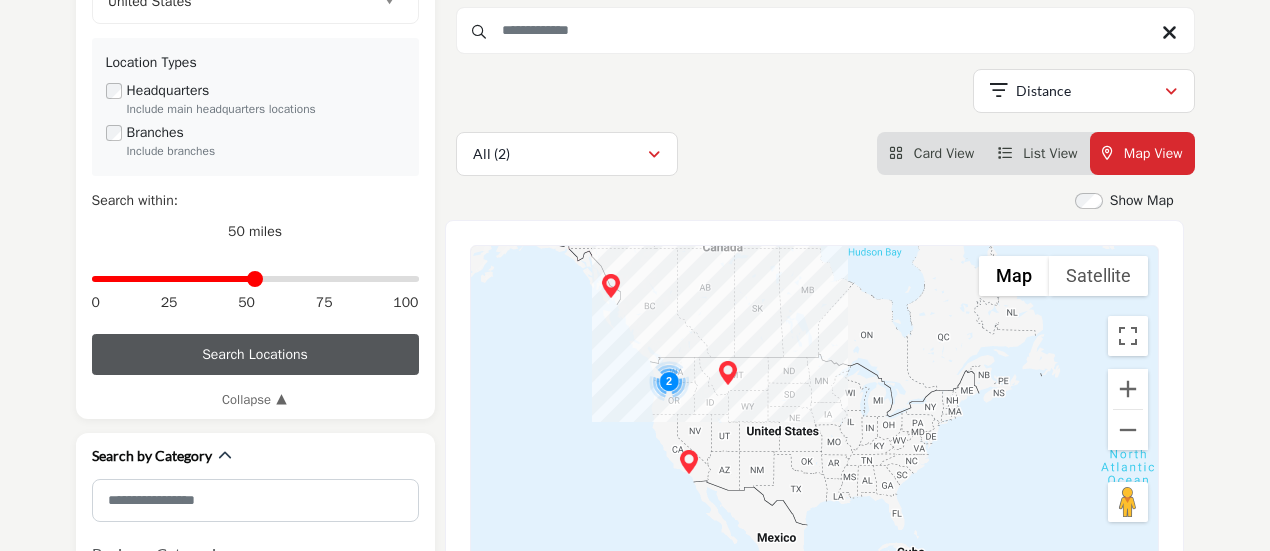 click at bounding box center [669, 381] 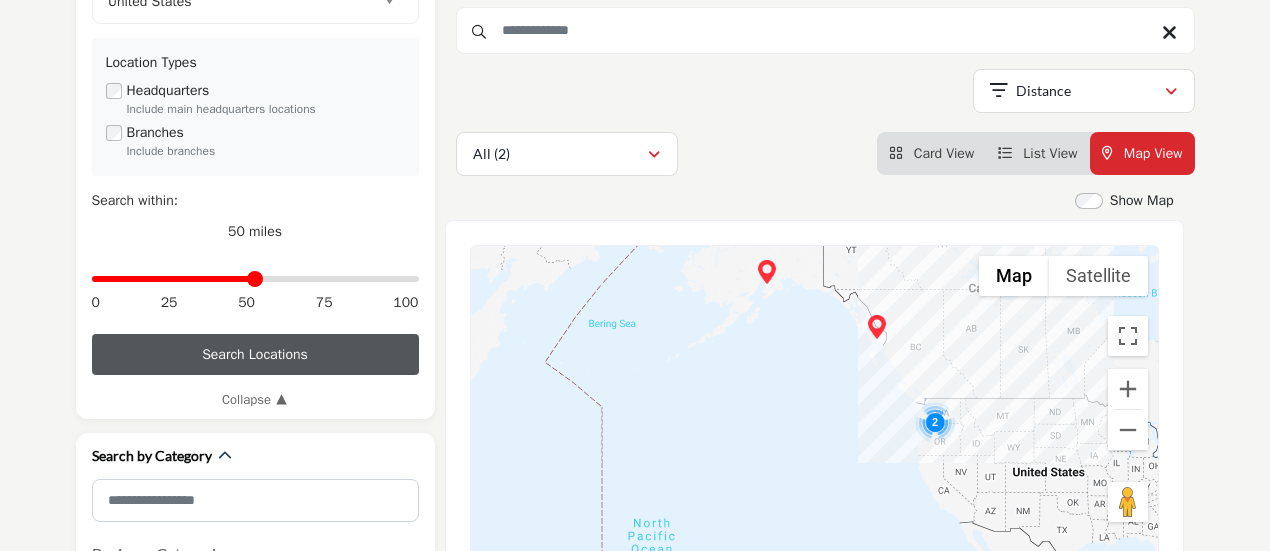 scroll, scrollTop: 500, scrollLeft: 0, axis: vertical 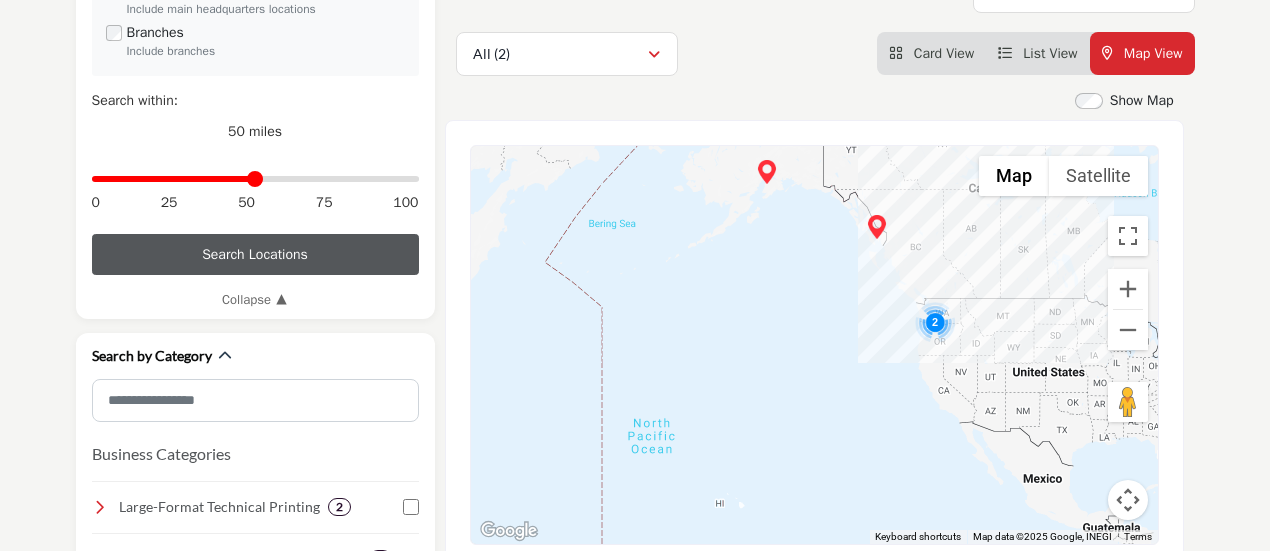 click at bounding box center (935, 322) 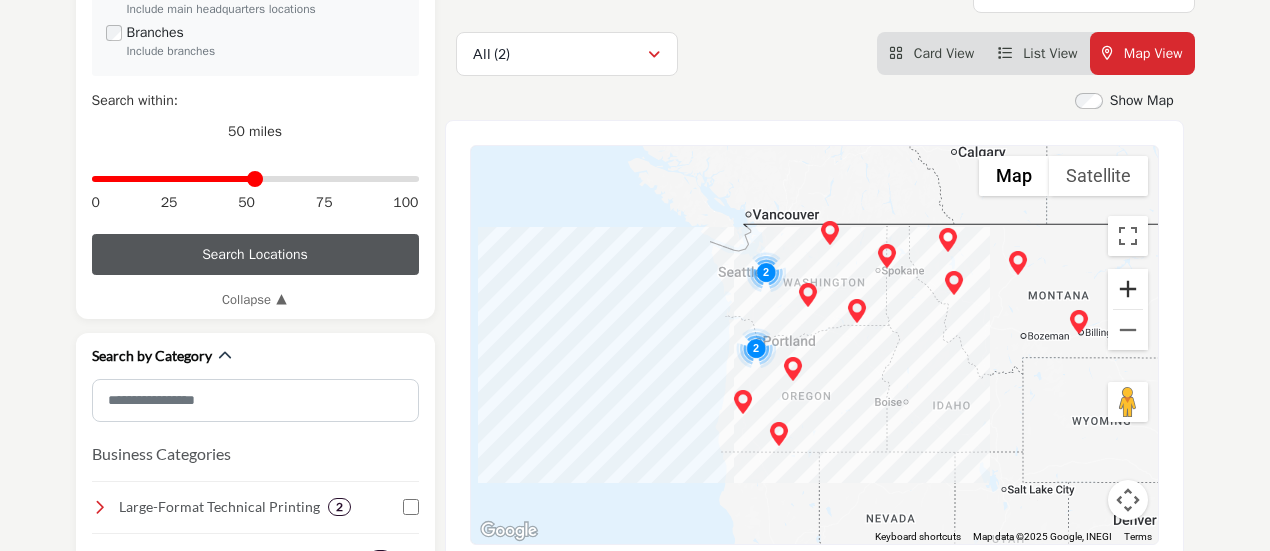 click at bounding box center (1128, 289) 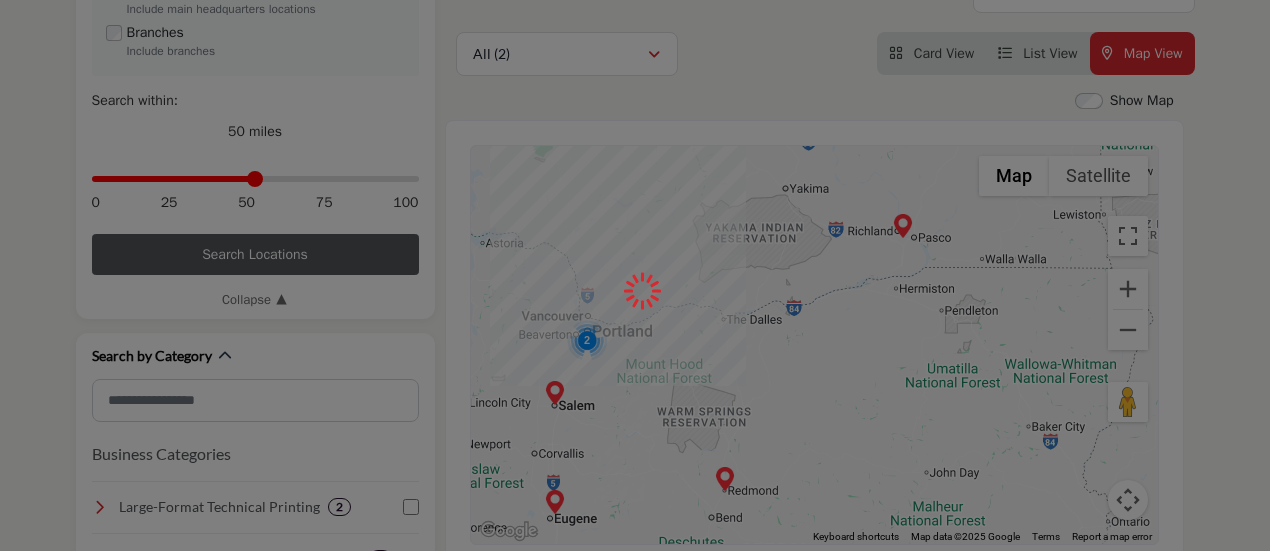 drag, startPoint x: 651, startPoint y: 201, endPoint x: 737, endPoint y: 430, distance: 244.61603 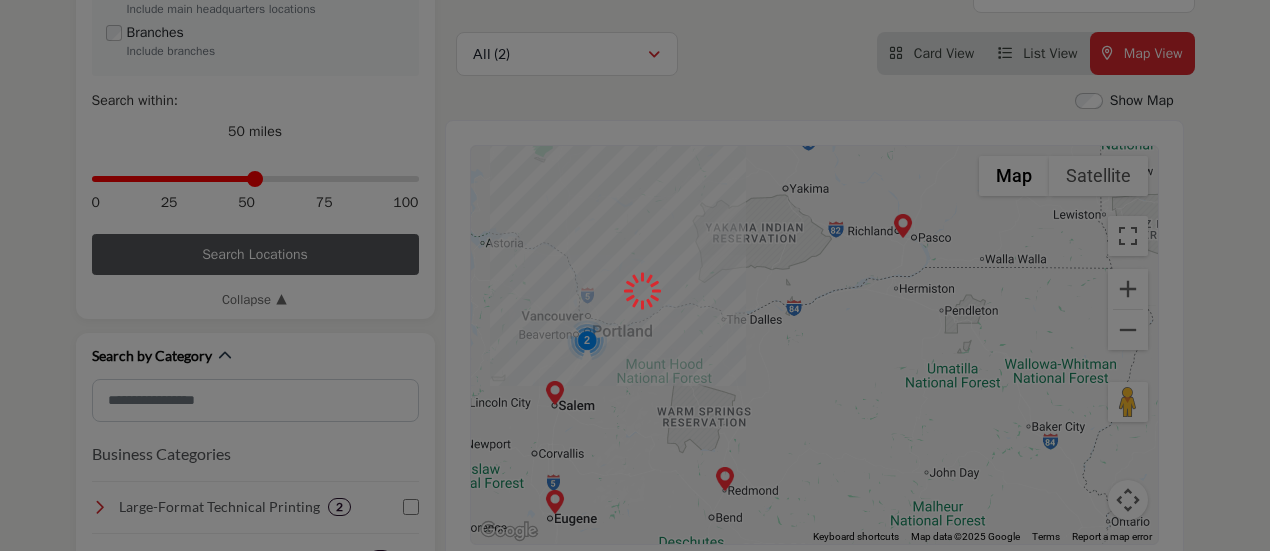 click at bounding box center (635, 275) 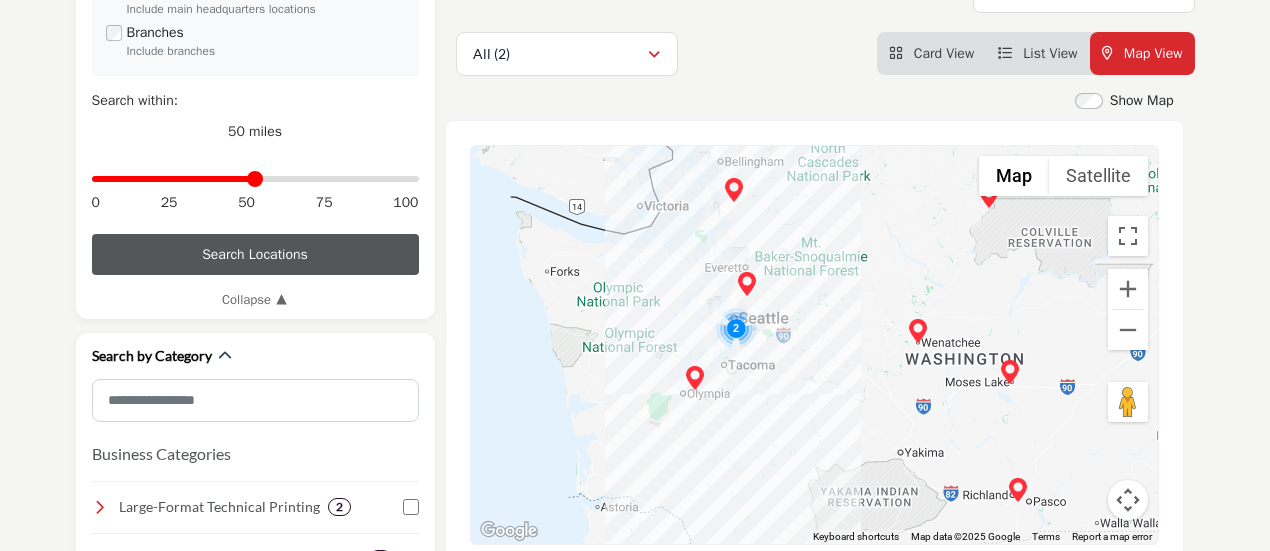 drag, startPoint x: 610, startPoint y: 203, endPoint x: 726, endPoint y: 469, distance: 290.19305 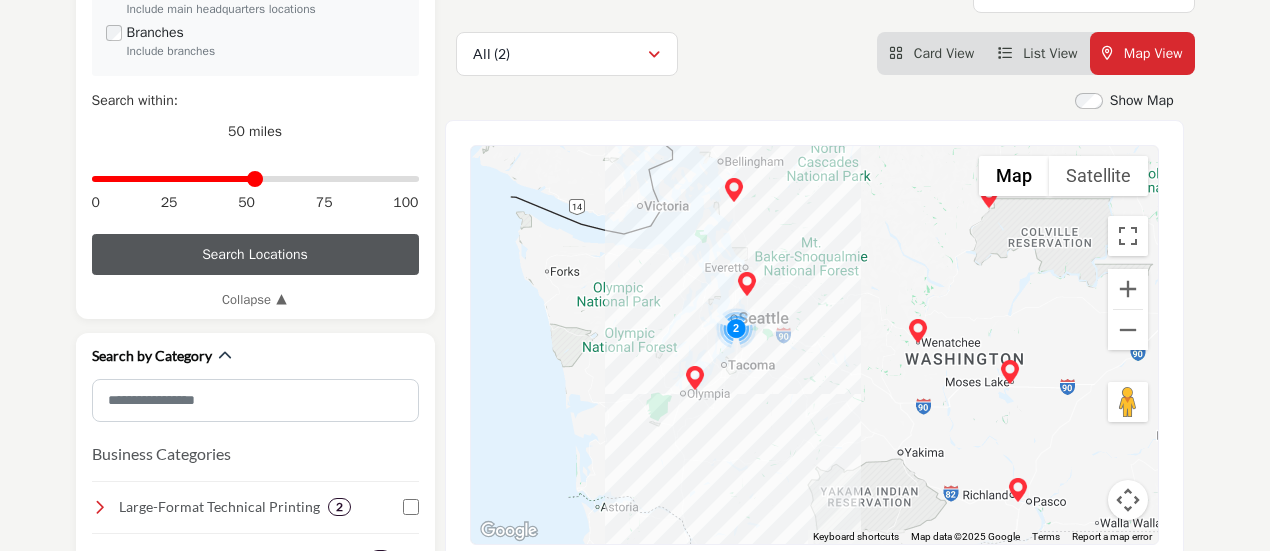 click on "To navigate, press the arrow keys." at bounding box center (814, 345) 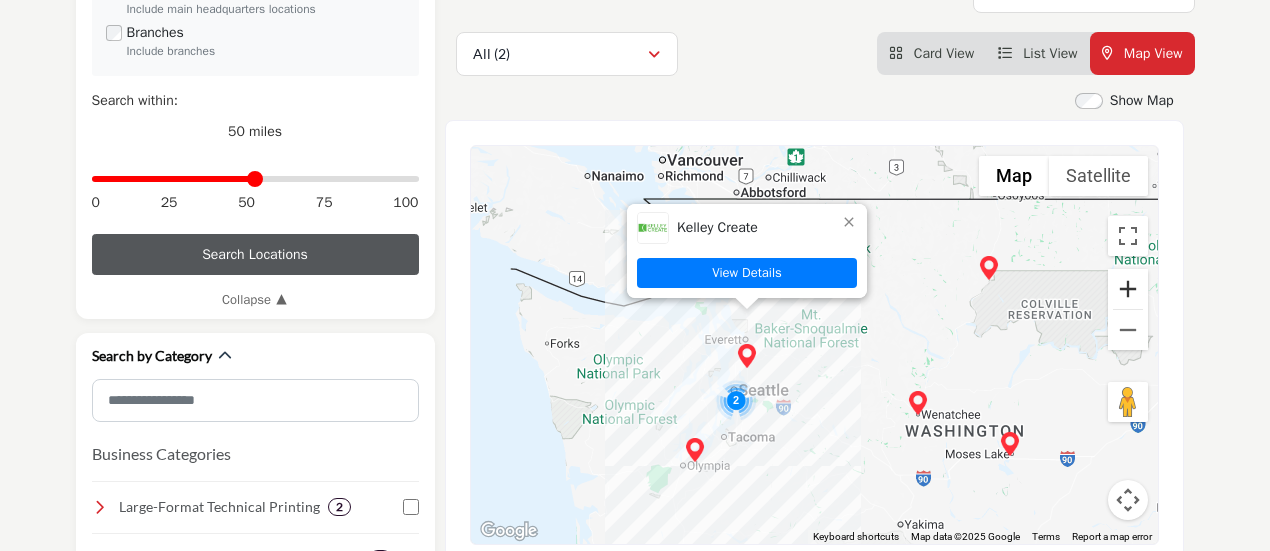 click at bounding box center (1128, 289) 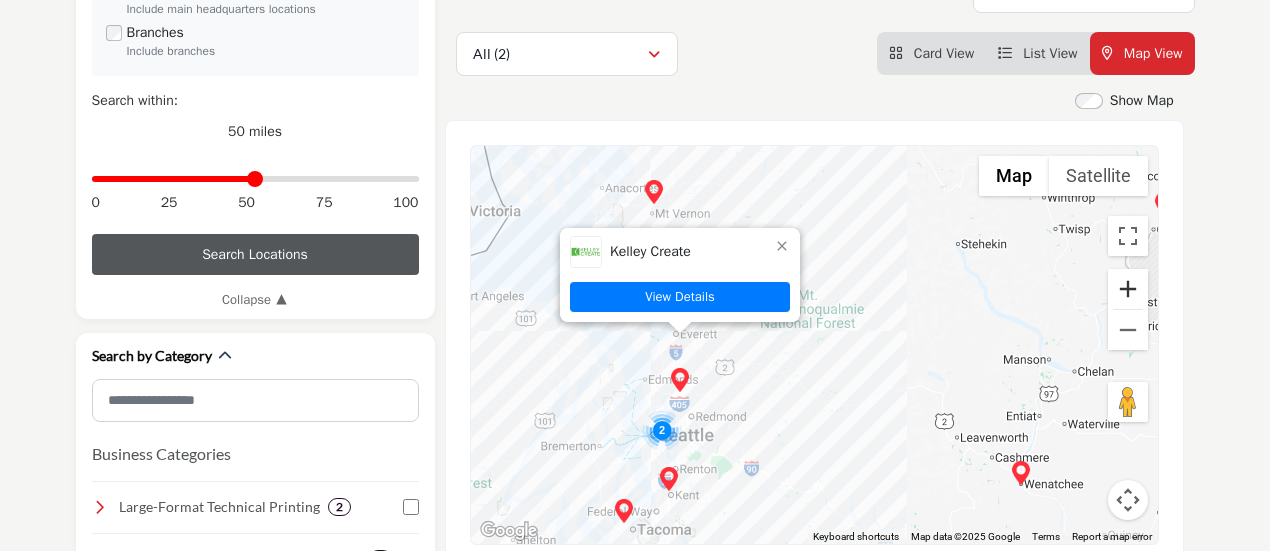 click at bounding box center (1128, 289) 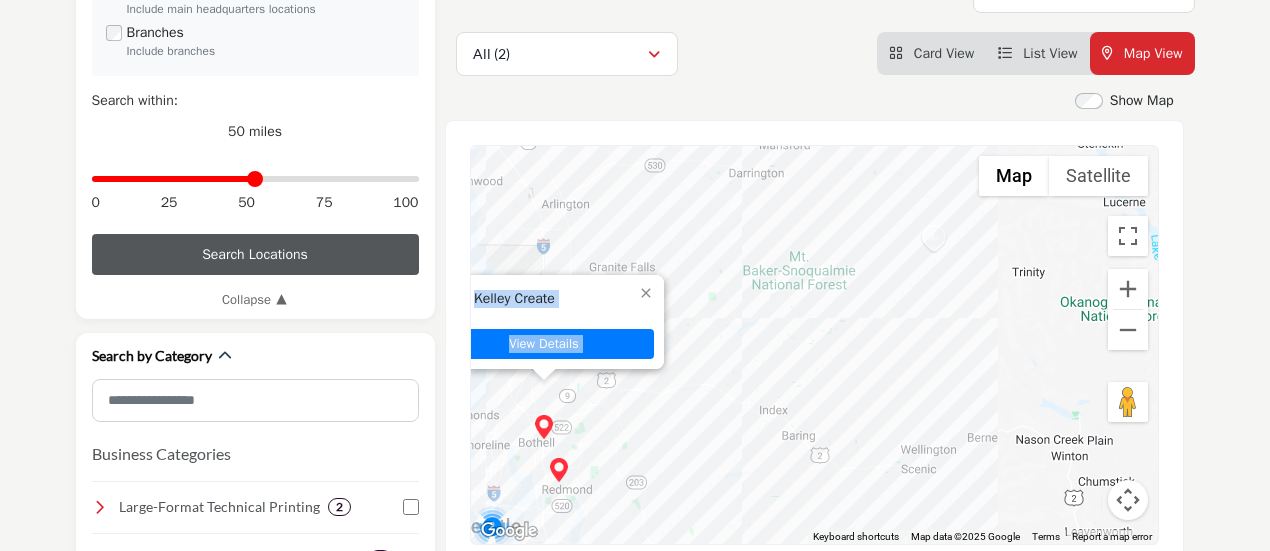 drag, startPoint x: 753, startPoint y: 431, endPoint x: 987, endPoint y: 255, distance: 292.80026 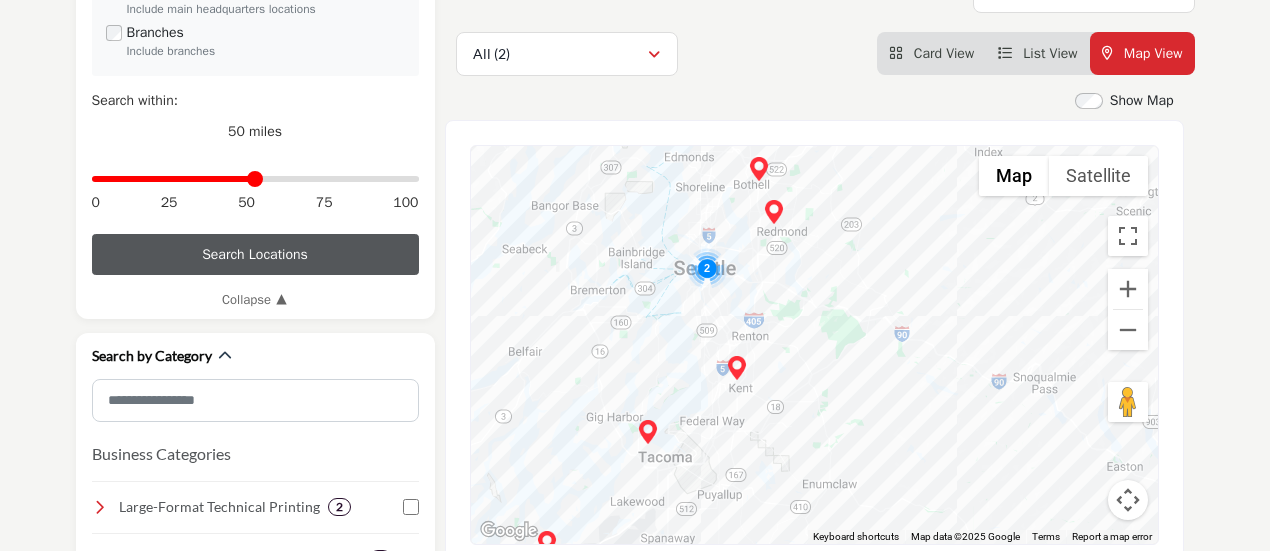 drag, startPoint x: 932, startPoint y: 352, endPoint x: 1144, endPoint y: 109, distance: 322.47946 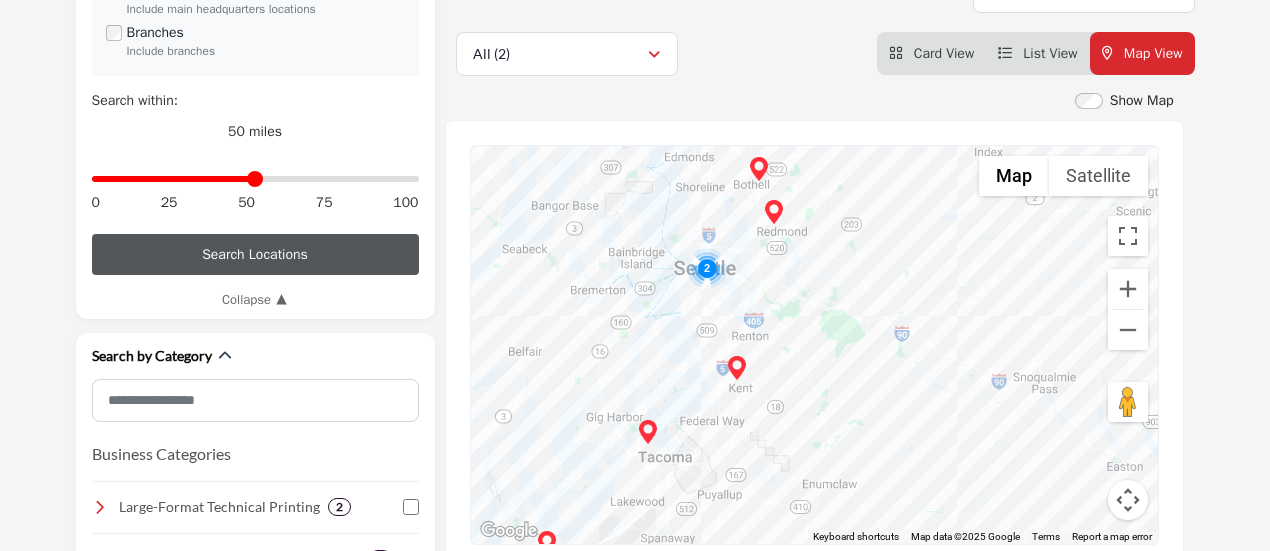 click on "Show Map
Map is currently hidden. Toggle the switch above to show the map.
← Move left → Move right ↑ Move up ↓ Move down + Zoom in - Zoom out Home Jump left by 75% End Jump right by 75% Page Up Jump up by 75% Page Down Jump down by 75% 2 To navigate, press the arrow keys.
Kelley Create
View Details
Map Terrain Satellite Labels Keyboard shortcuts Map Data Map data ©2025 Google Map data ©2025 Google 10 km  Click to toggle between metric and imperial units Terms Report a map error" at bounding box center (814, 330) 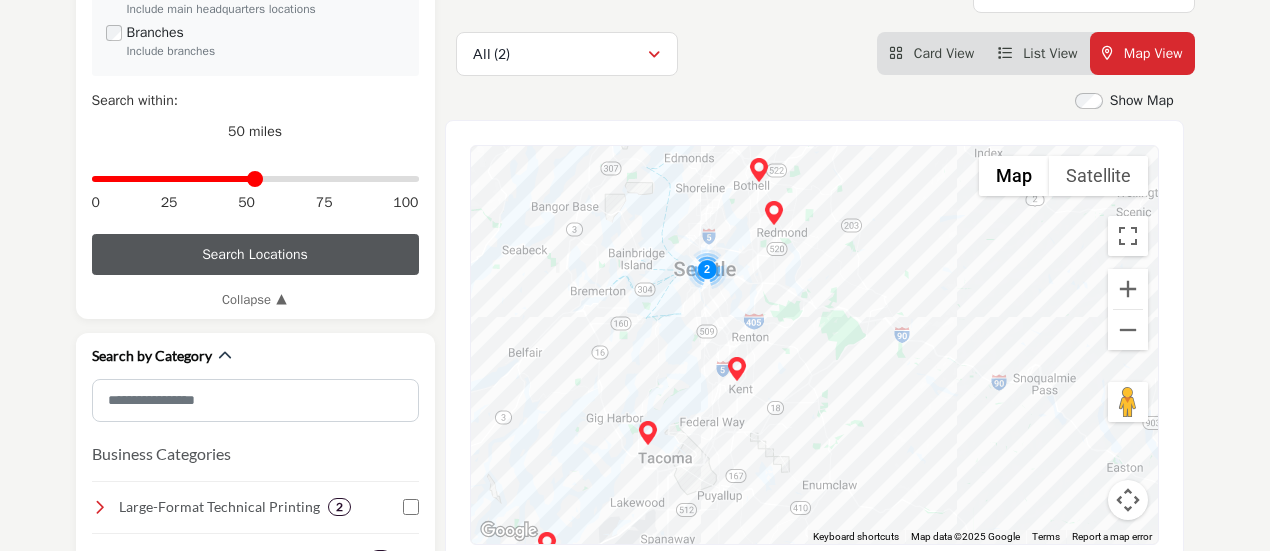 click at bounding box center (707, 269) 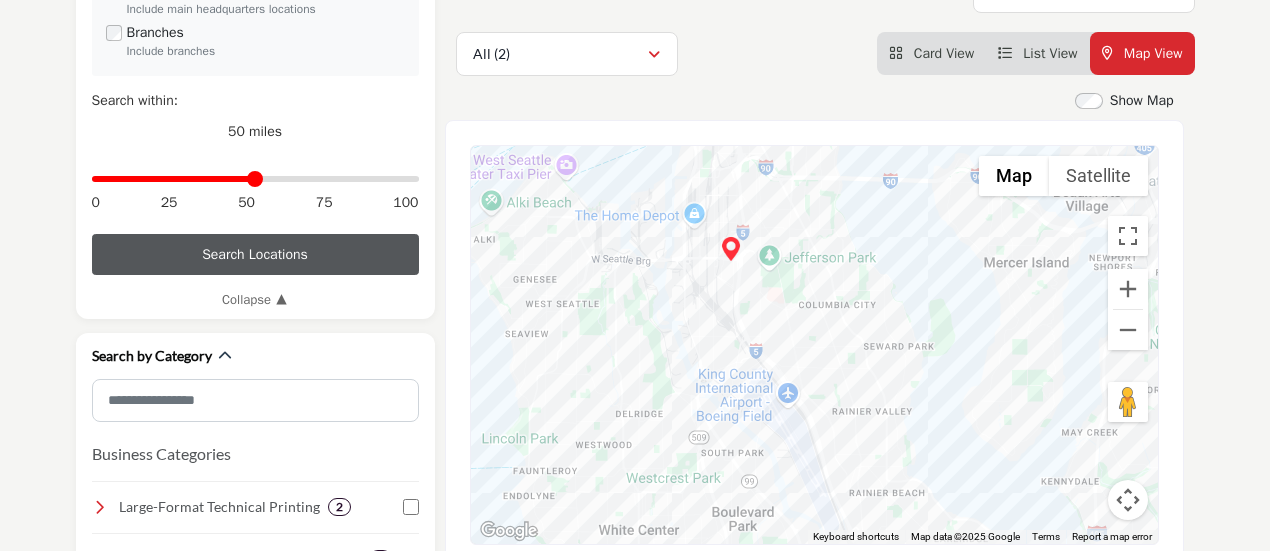 drag, startPoint x: 1026, startPoint y: 415, endPoint x: 932, endPoint y: 176, distance: 256.82095 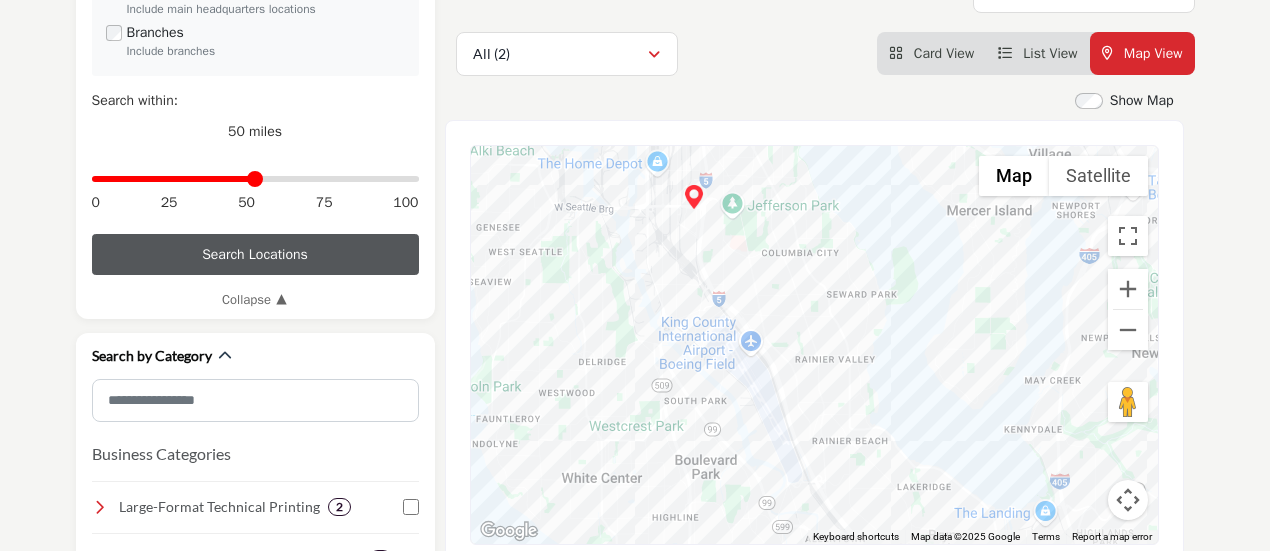 drag, startPoint x: 1027, startPoint y: 451, endPoint x: 990, endPoint y: 397, distance: 65.459915 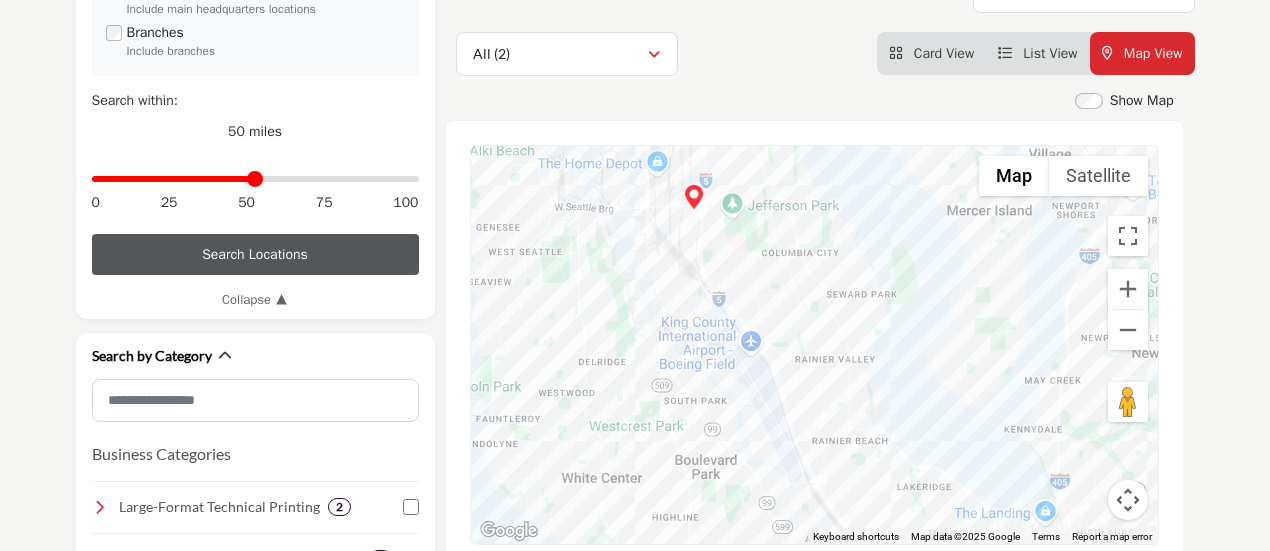 click on "To navigate, press the arrow keys.
Kelley Create
View Details" at bounding box center (814, 345) 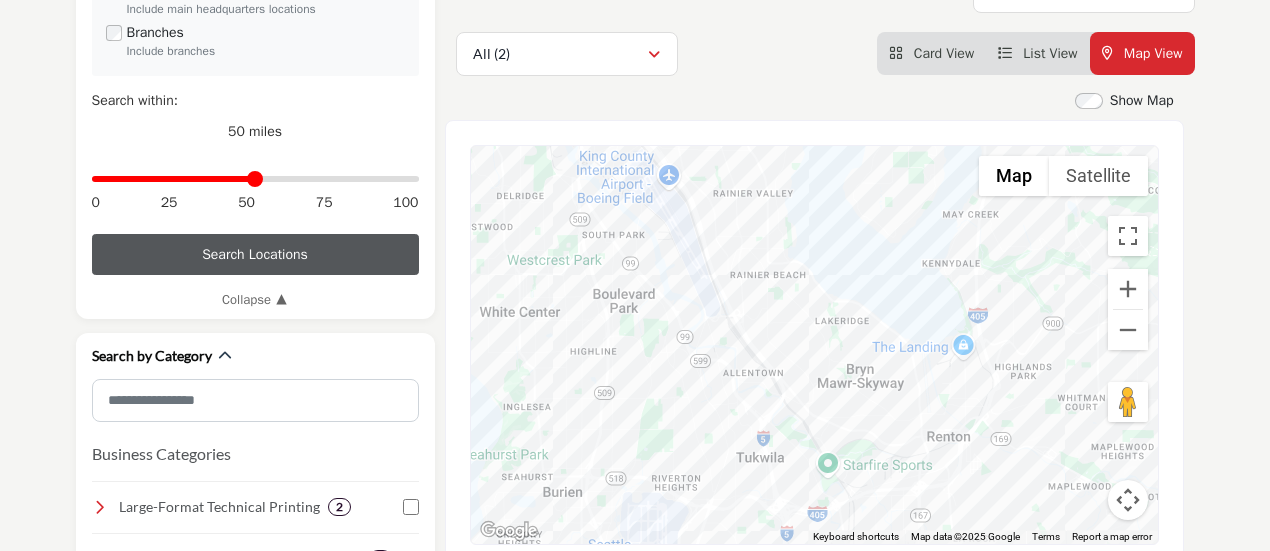 drag, startPoint x: 1017, startPoint y: 443, endPoint x: 935, endPoint y: 116, distance: 337.1246 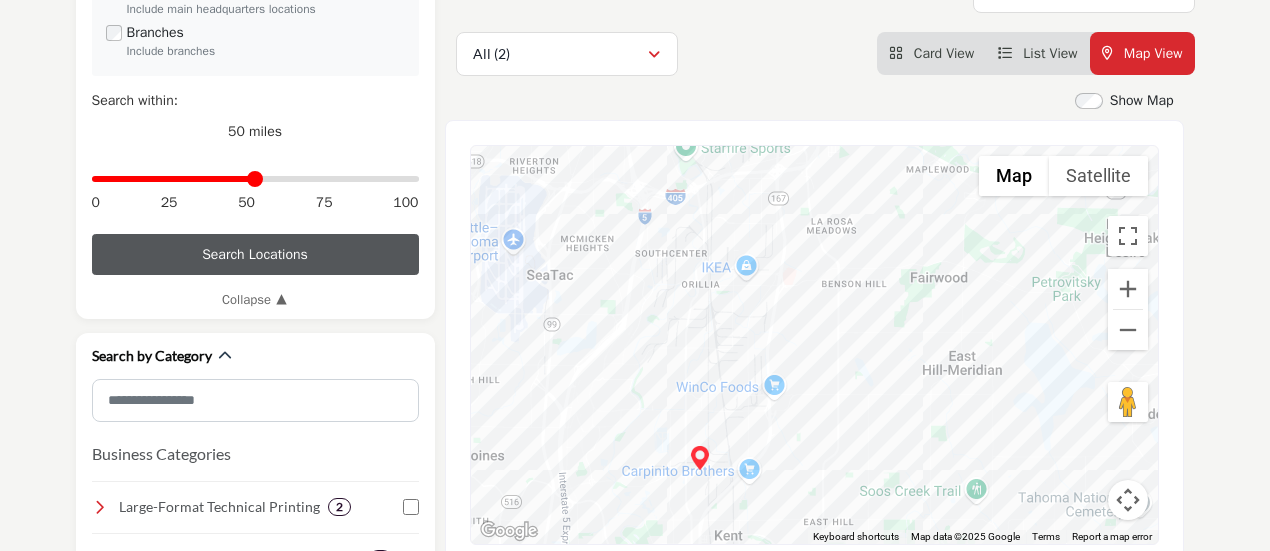 drag, startPoint x: 956, startPoint y: 462, endPoint x: 828, endPoint y: 166, distance: 322.4903 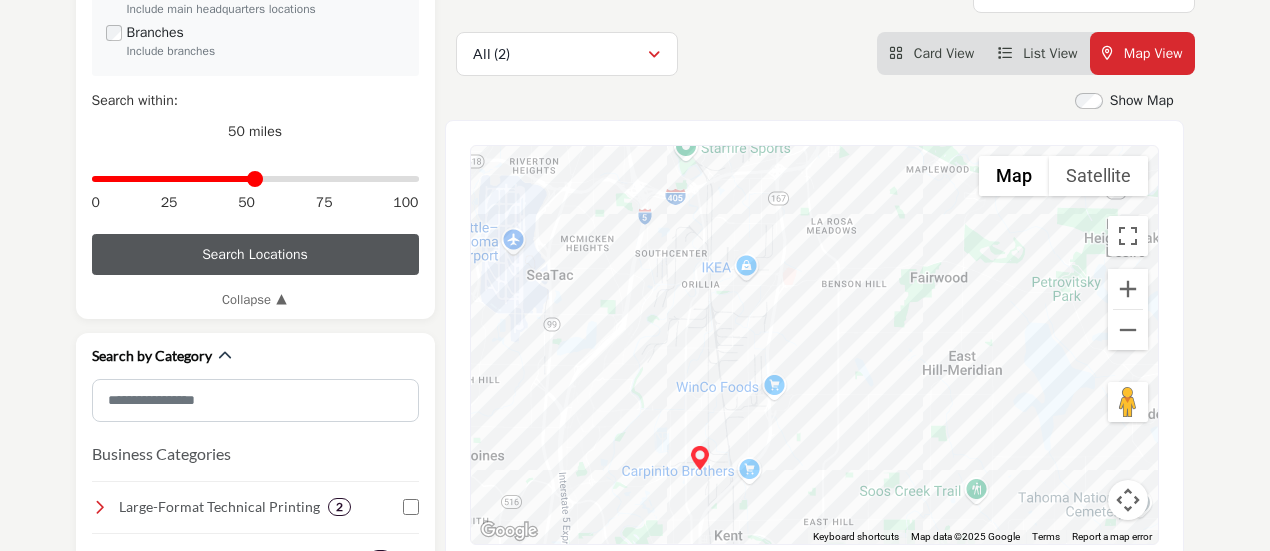 click on "To navigate, press the arrow keys." at bounding box center [814, 345] 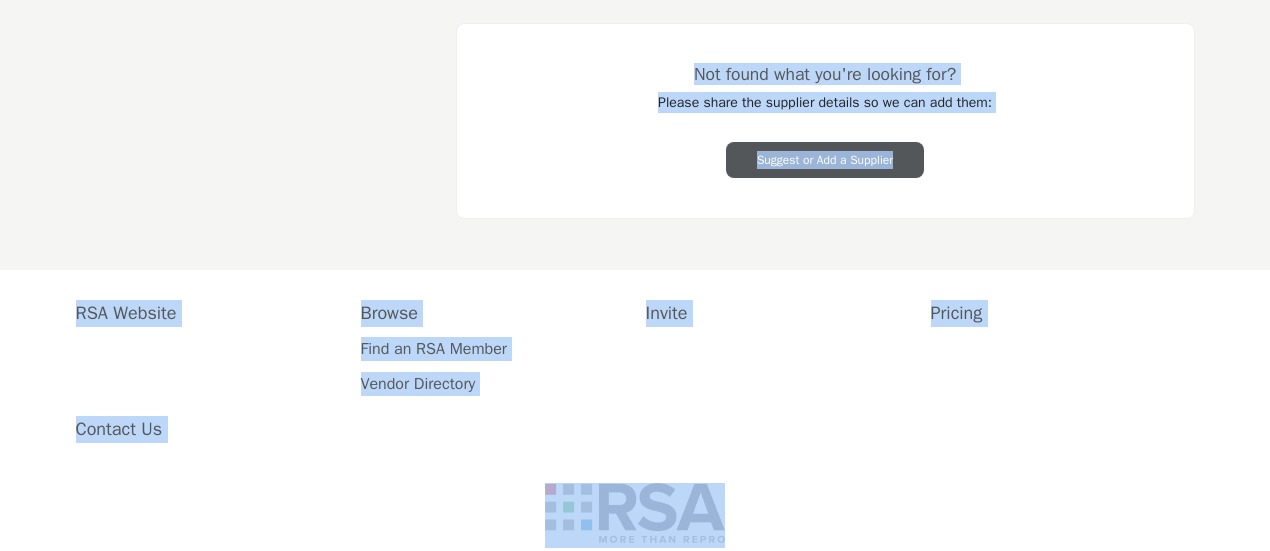 scroll, scrollTop: 1786, scrollLeft: 0, axis: vertical 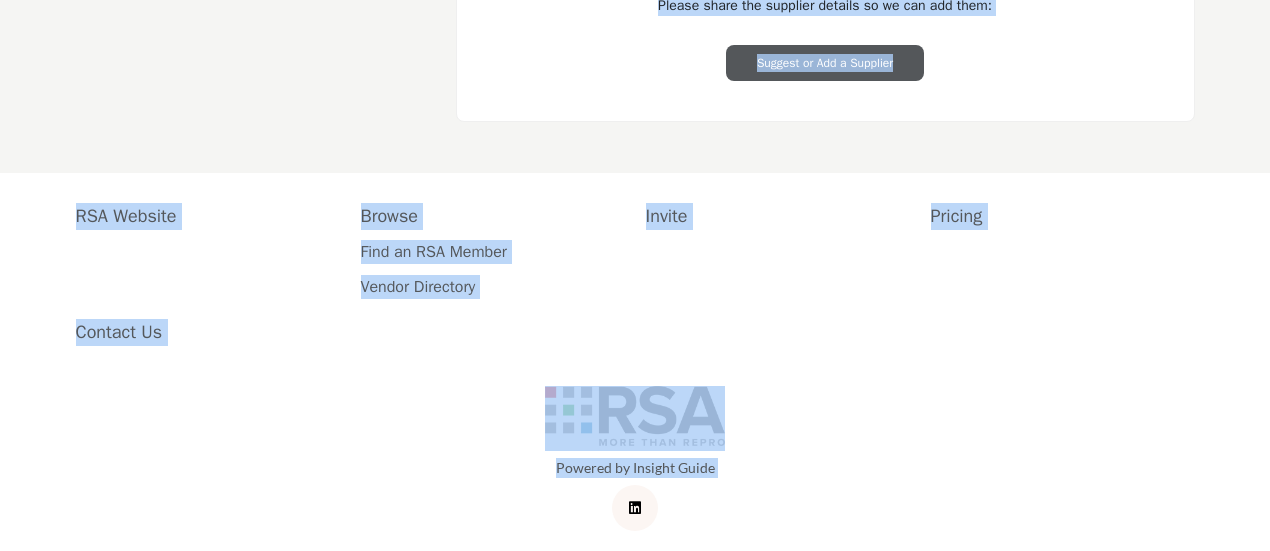 drag, startPoint x: 868, startPoint y: 471, endPoint x: 1050, endPoint y: 589, distance: 216.9055 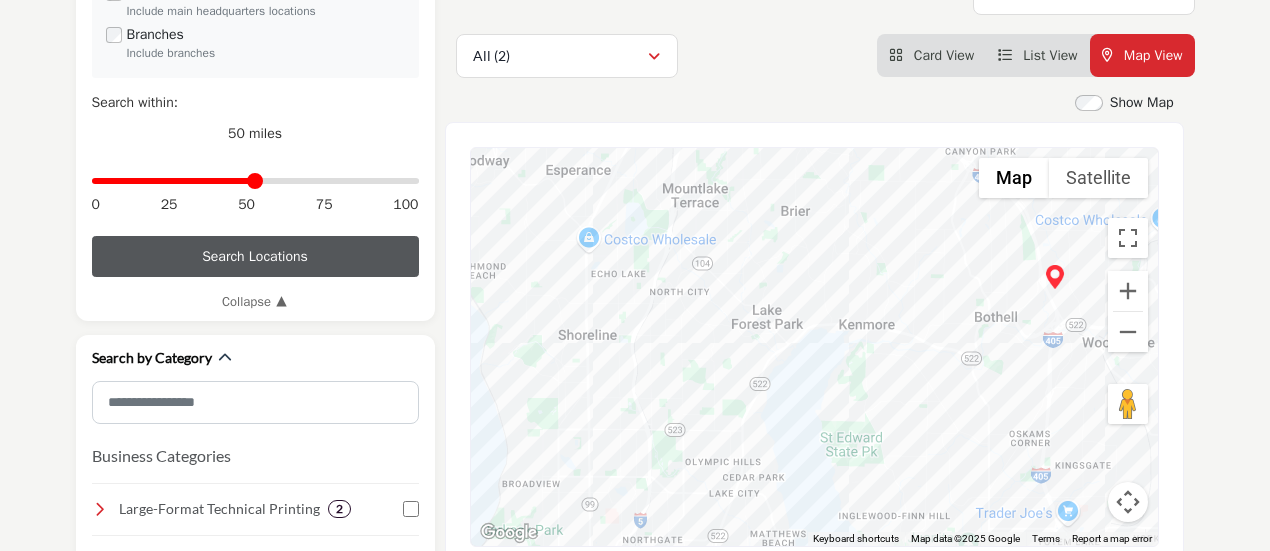 scroll, scrollTop: 500, scrollLeft: 0, axis: vertical 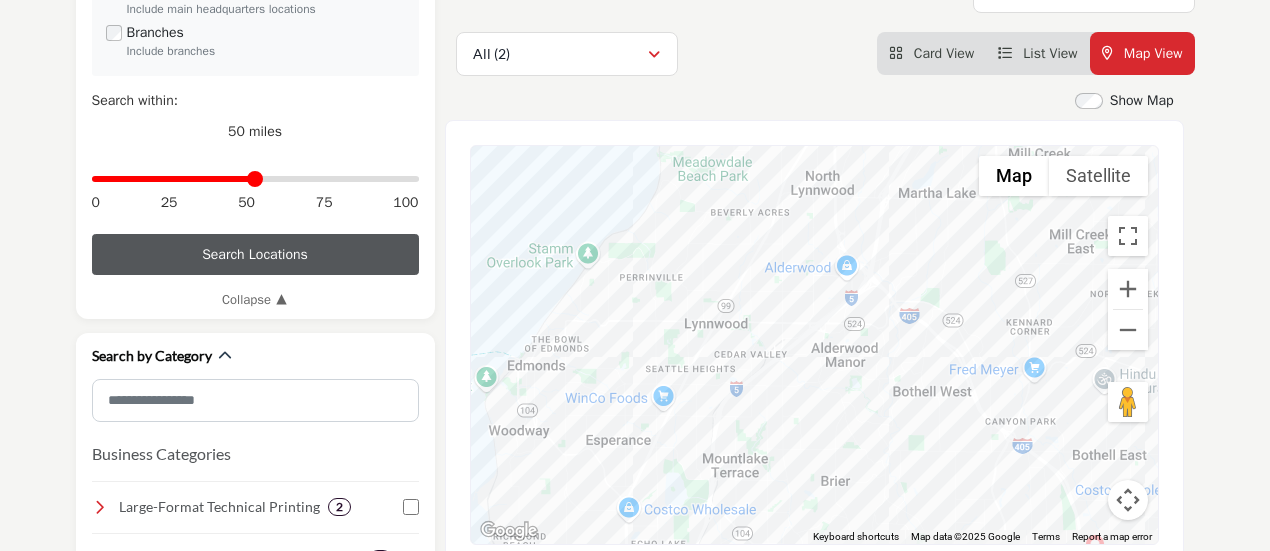 drag, startPoint x: 837, startPoint y: 234, endPoint x: 879, endPoint y: 518, distance: 287.08884 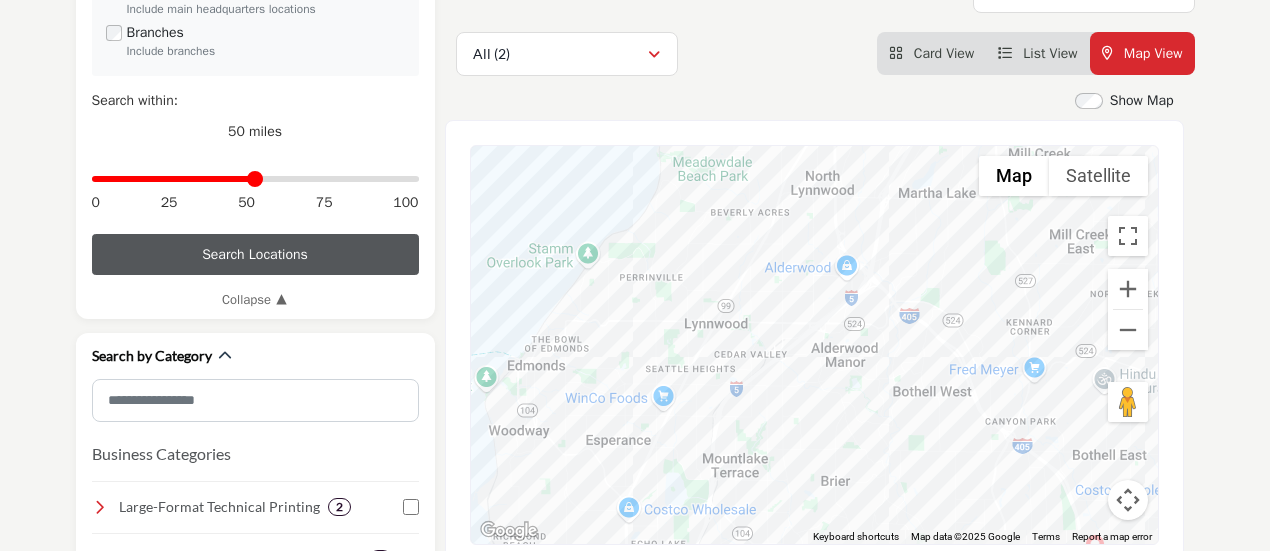 click on "To navigate, press the arrow keys." at bounding box center (814, 345) 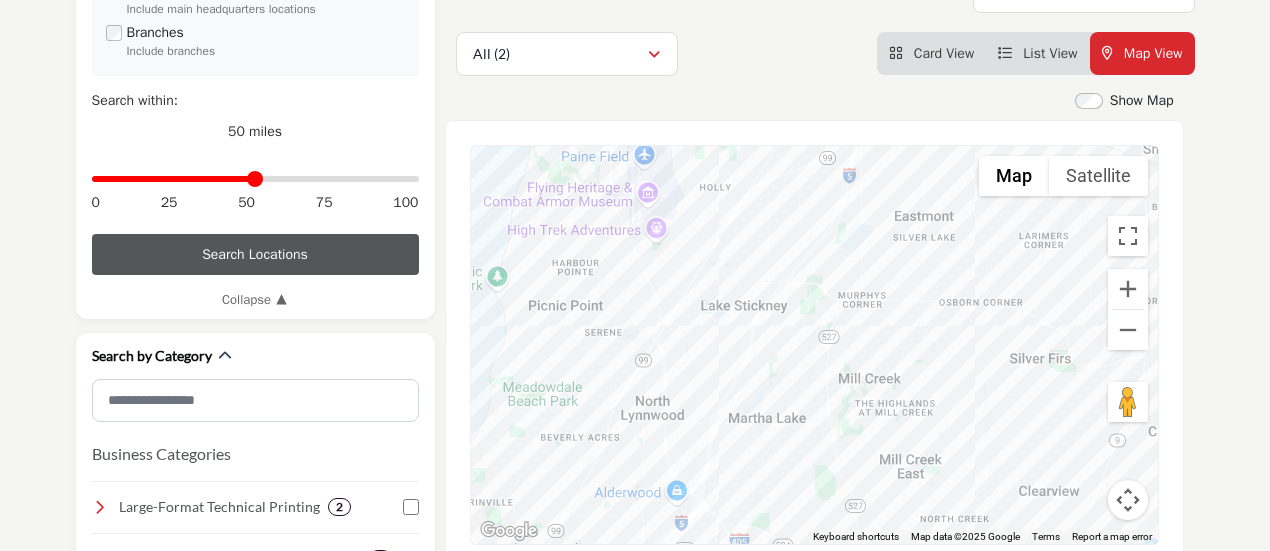 drag, startPoint x: 972, startPoint y: 257, endPoint x: 800, endPoint y: 481, distance: 282.41812 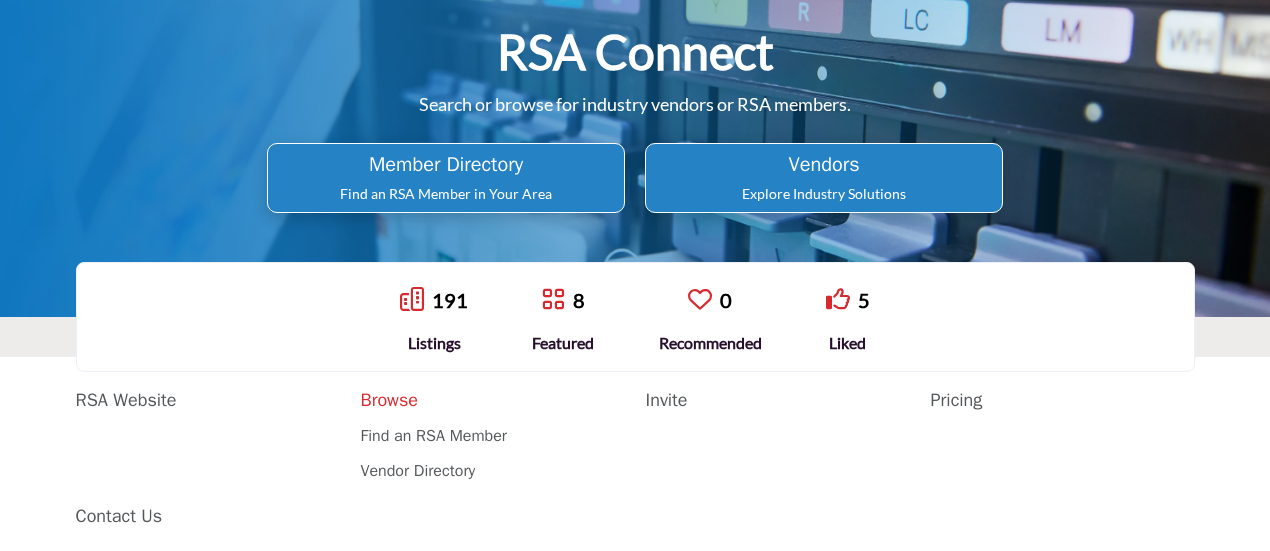 scroll, scrollTop: 28, scrollLeft: 0, axis: vertical 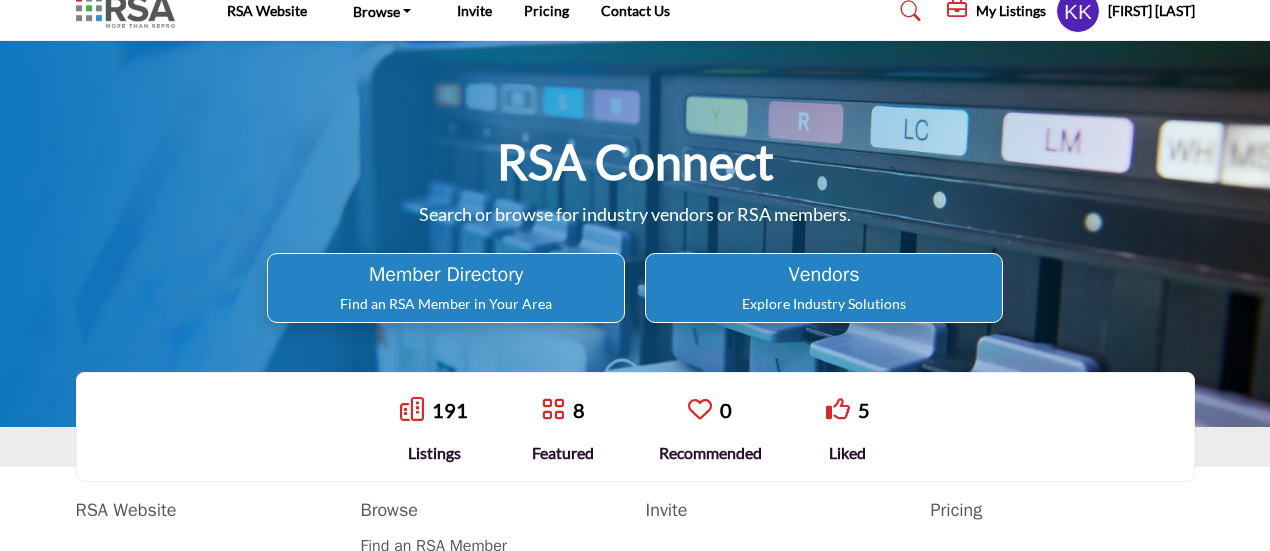 click on "Member Directory" at bounding box center [446, 275] 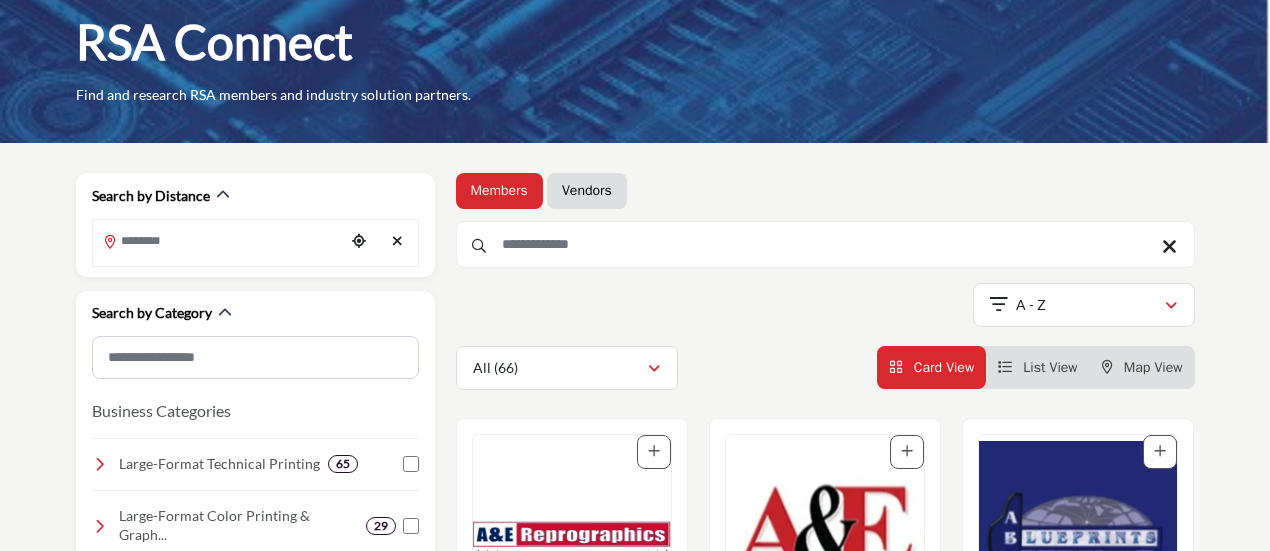 scroll, scrollTop: 0, scrollLeft: 0, axis: both 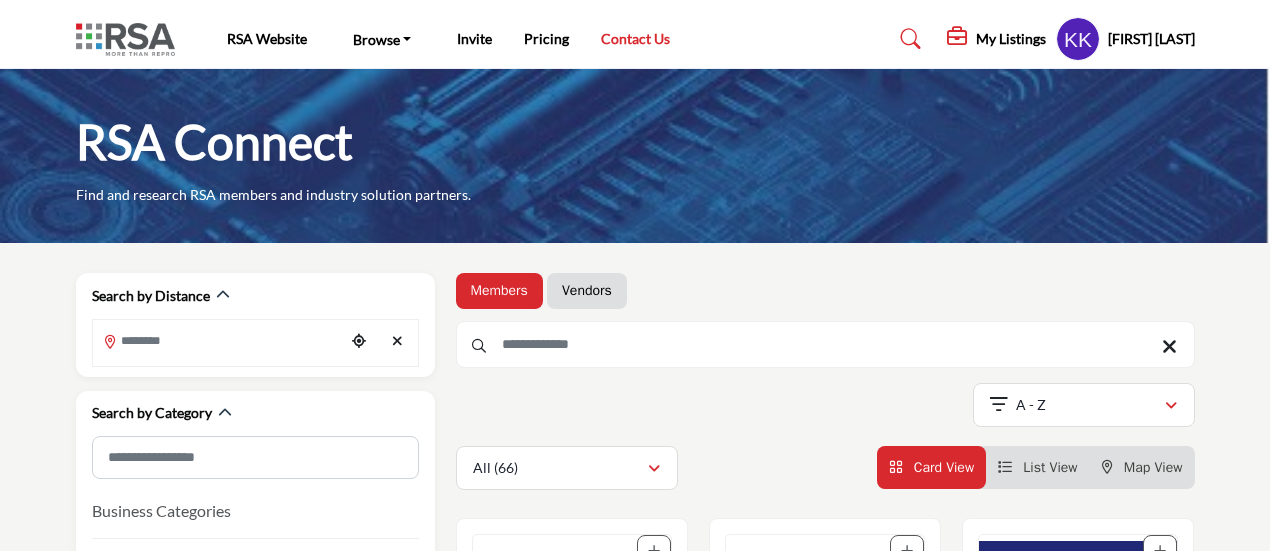 click on "Contact Us" at bounding box center [635, 38] 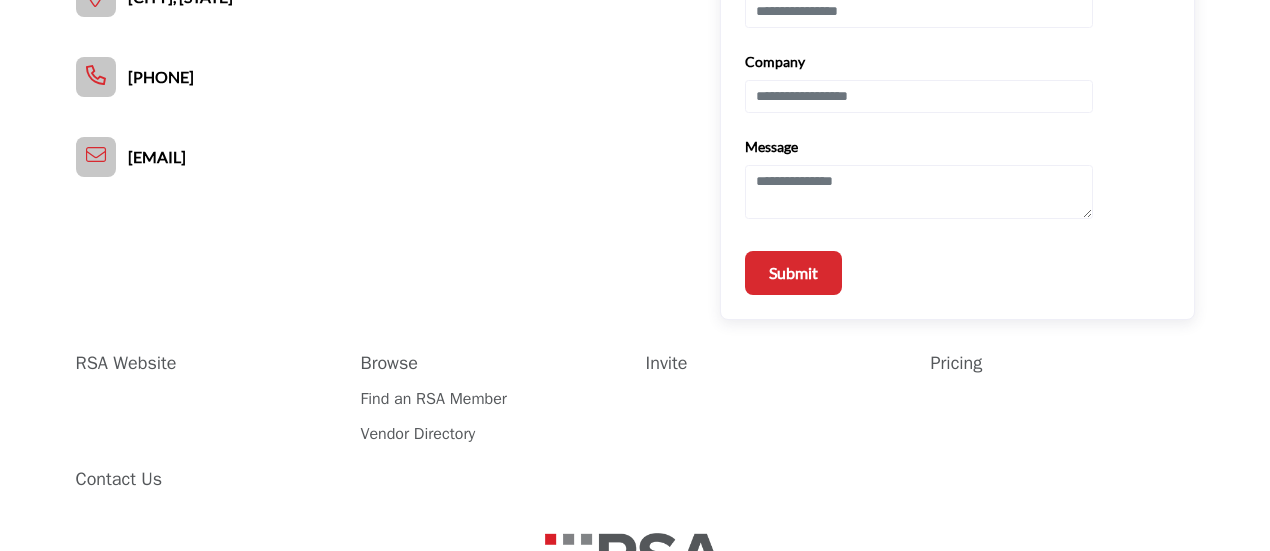 scroll, scrollTop: 0, scrollLeft: 0, axis: both 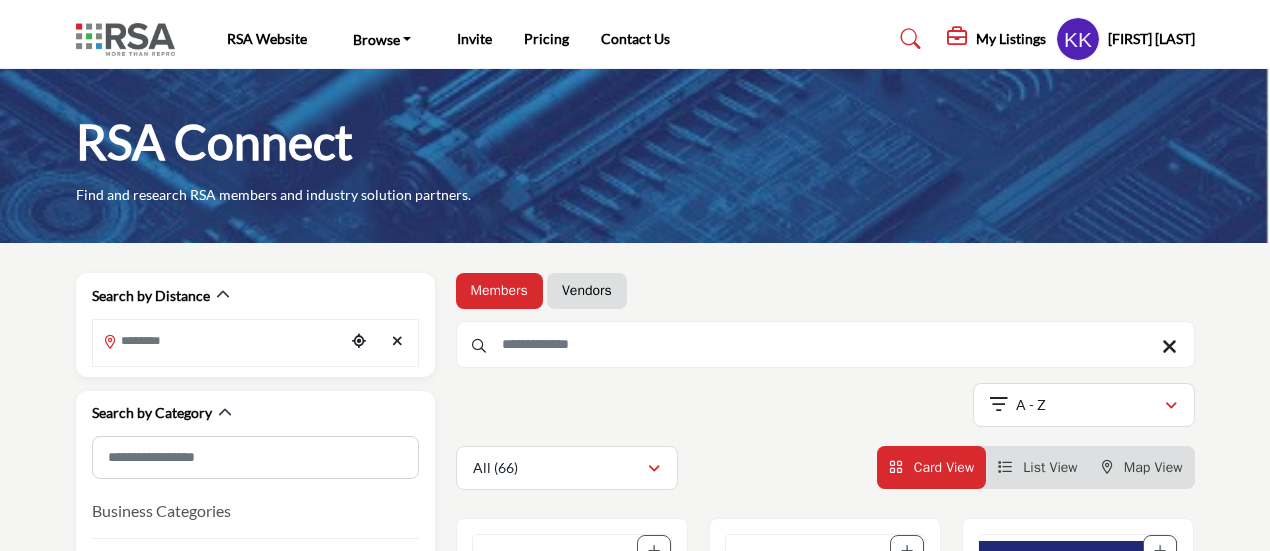 click on "Vendors" at bounding box center [587, 291] 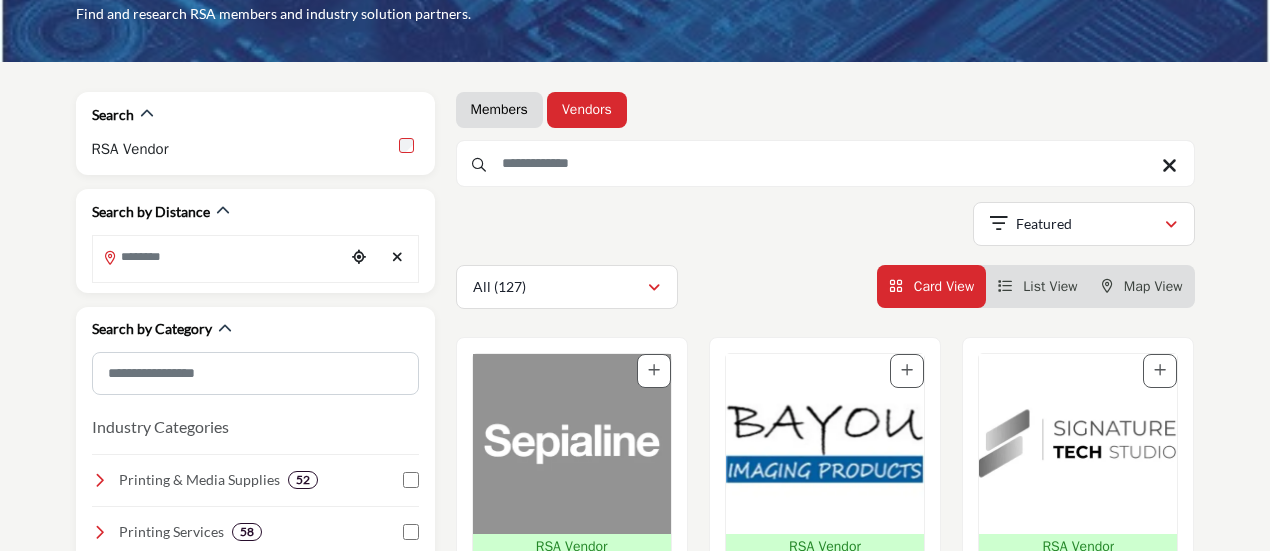 scroll, scrollTop: 200, scrollLeft: 0, axis: vertical 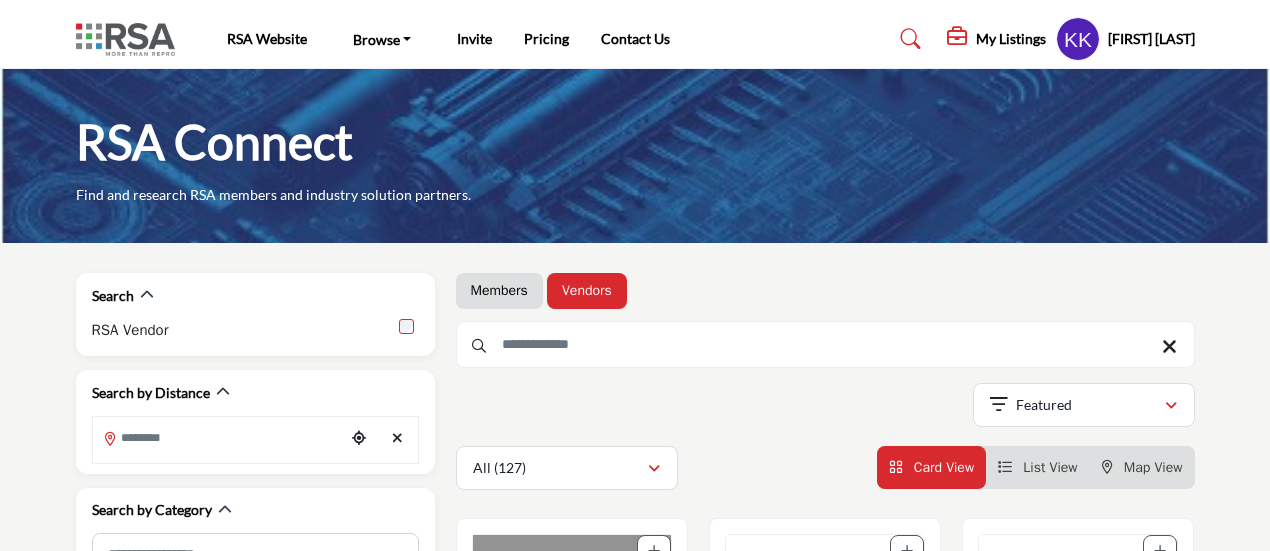 click at bounding box center [130, 39] 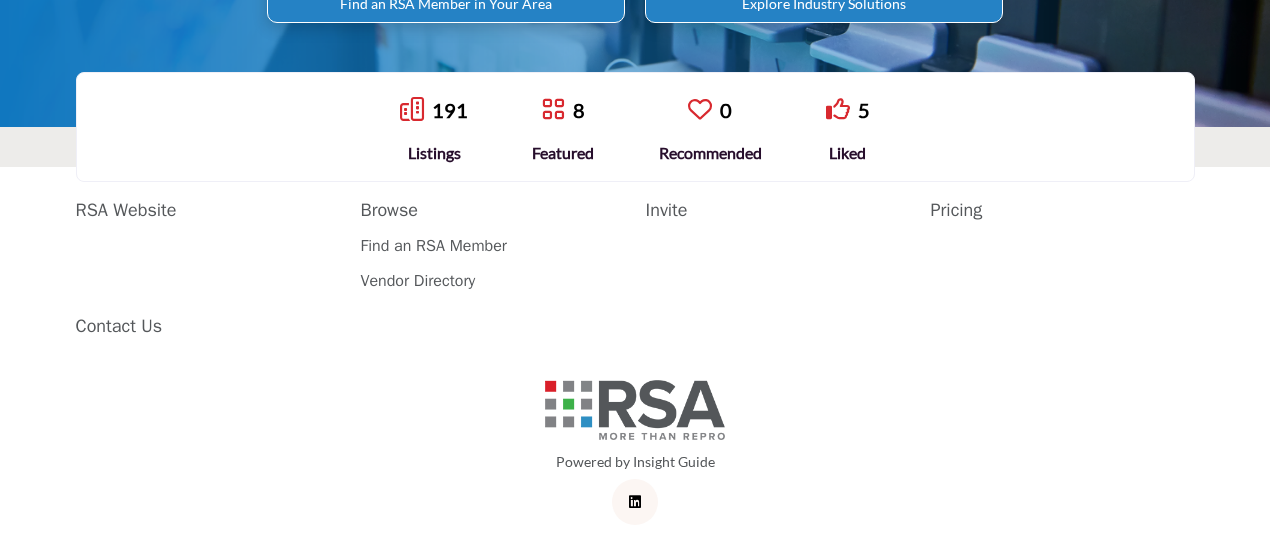 scroll, scrollTop: 0, scrollLeft: 0, axis: both 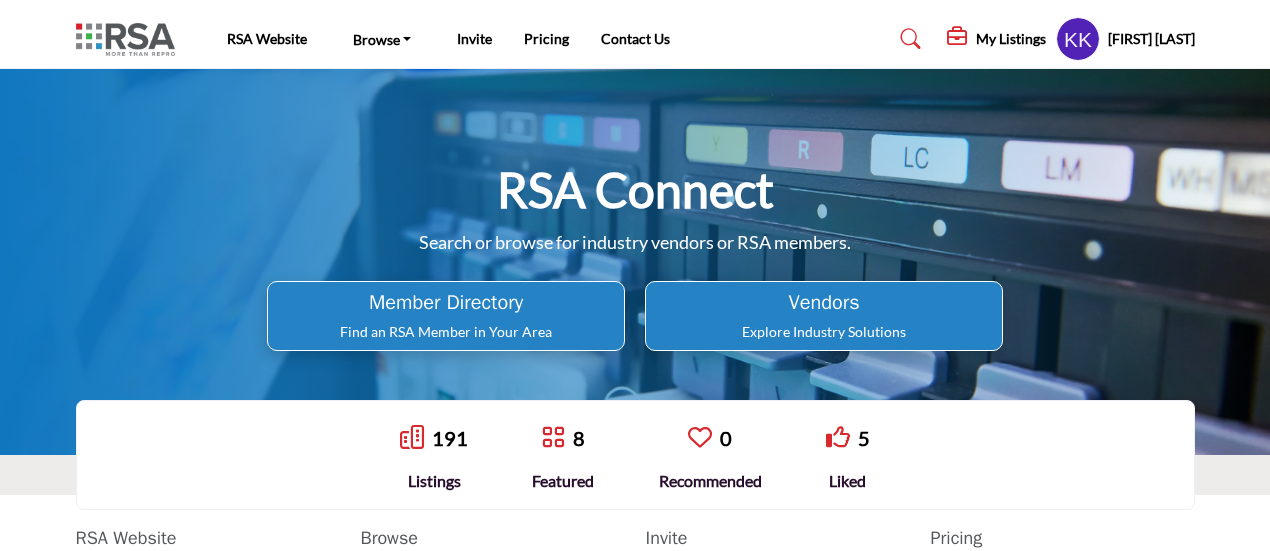 click at bounding box center (130, 39) 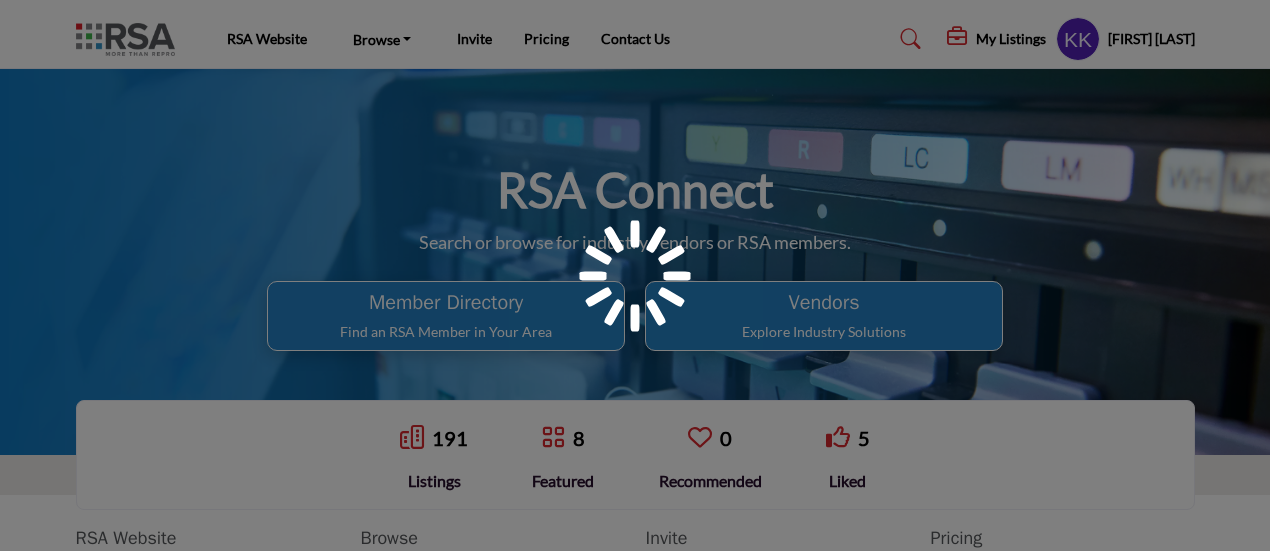 scroll, scrollTop: 0, scrollLeft: 0, axis: both 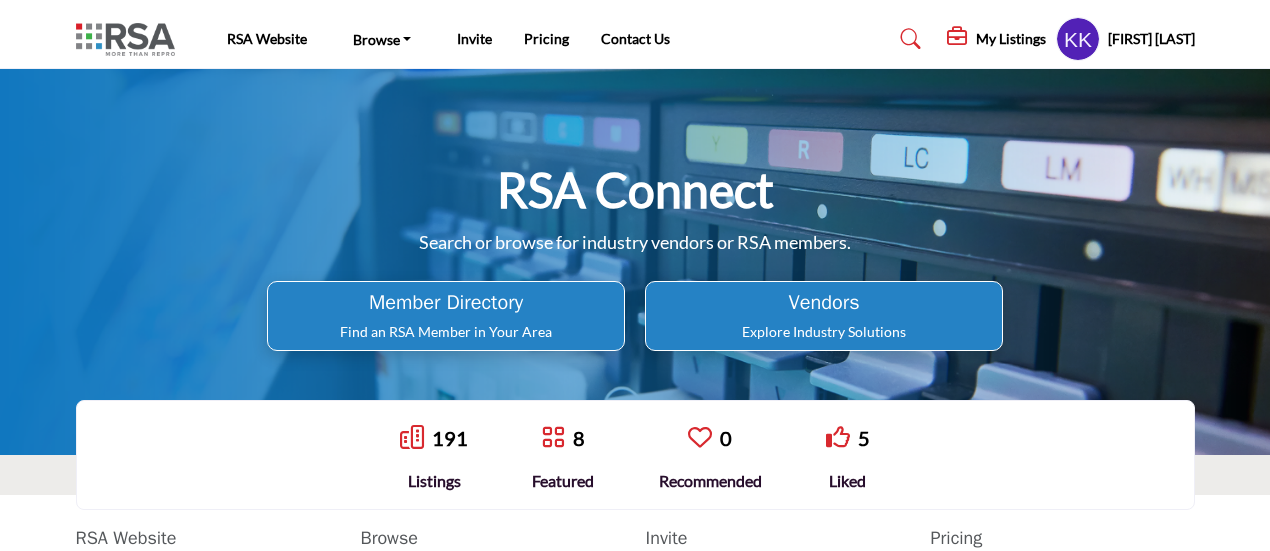 click on "Explore Industry Solutions" at bounding box center [446, 332] 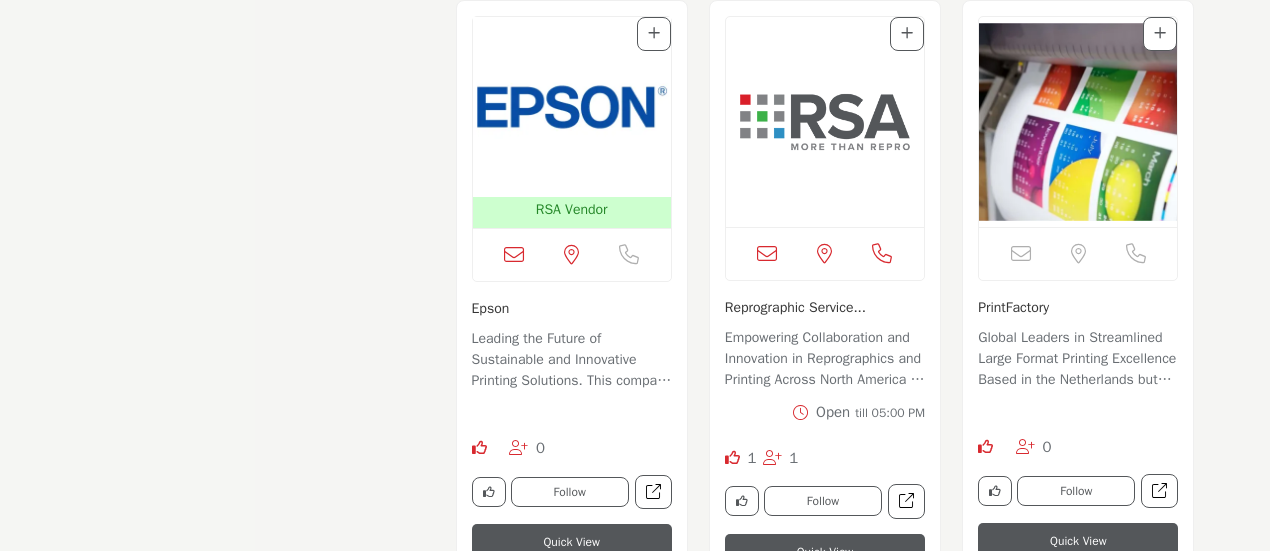 scroll, scrollTop: 0, scrollLeft: 0, axis: both 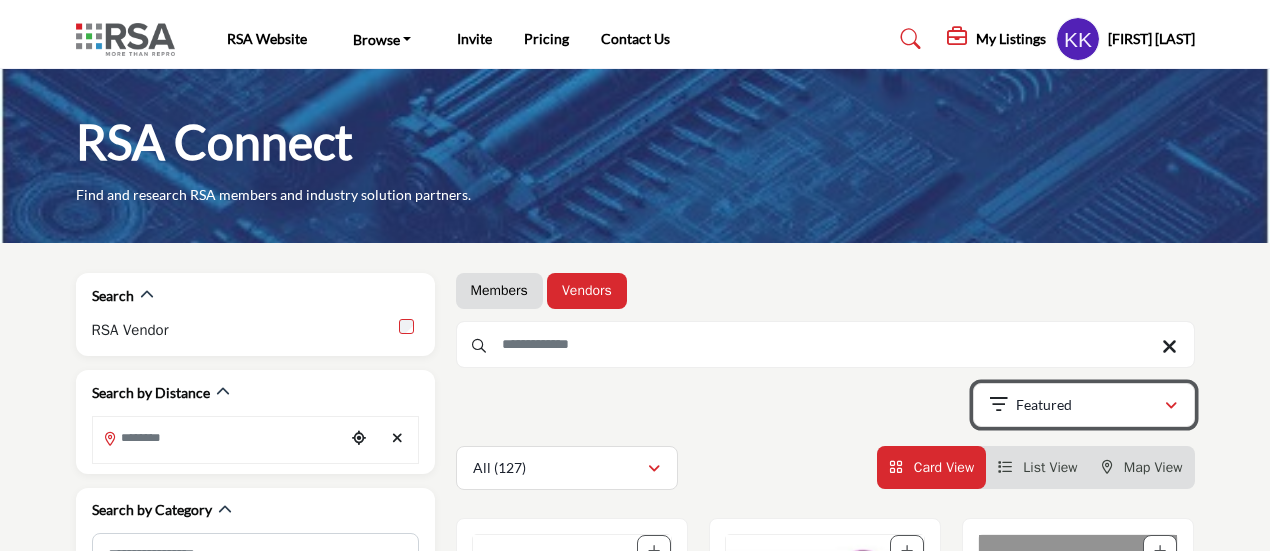 click at bounding box center (1171, 406) 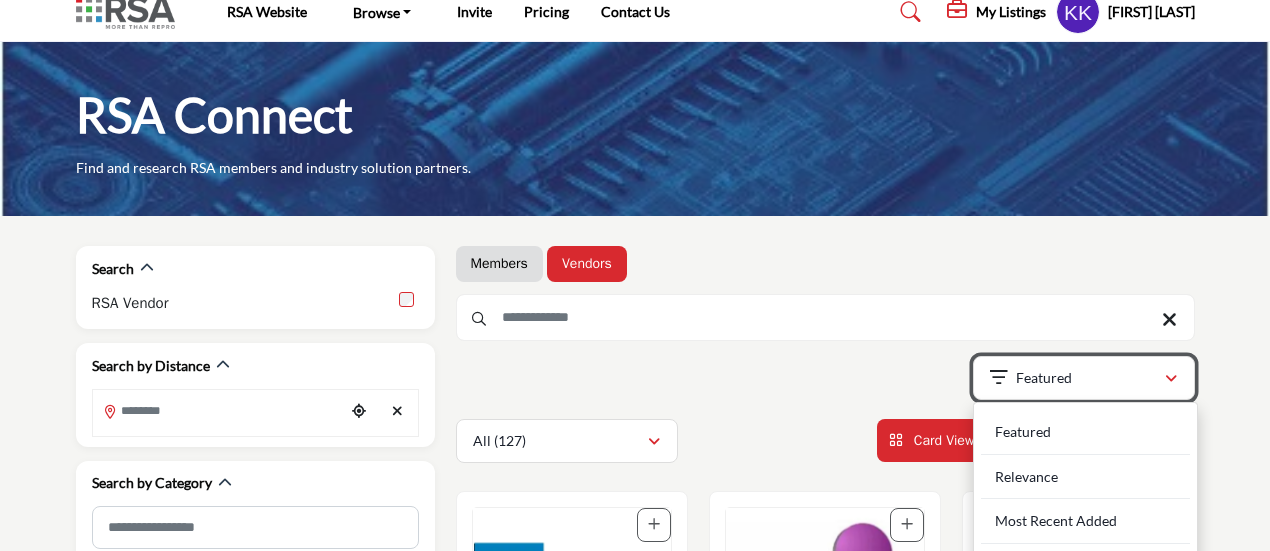 scroll, scrollTop: 0, scrollLeft: 0, axis: both 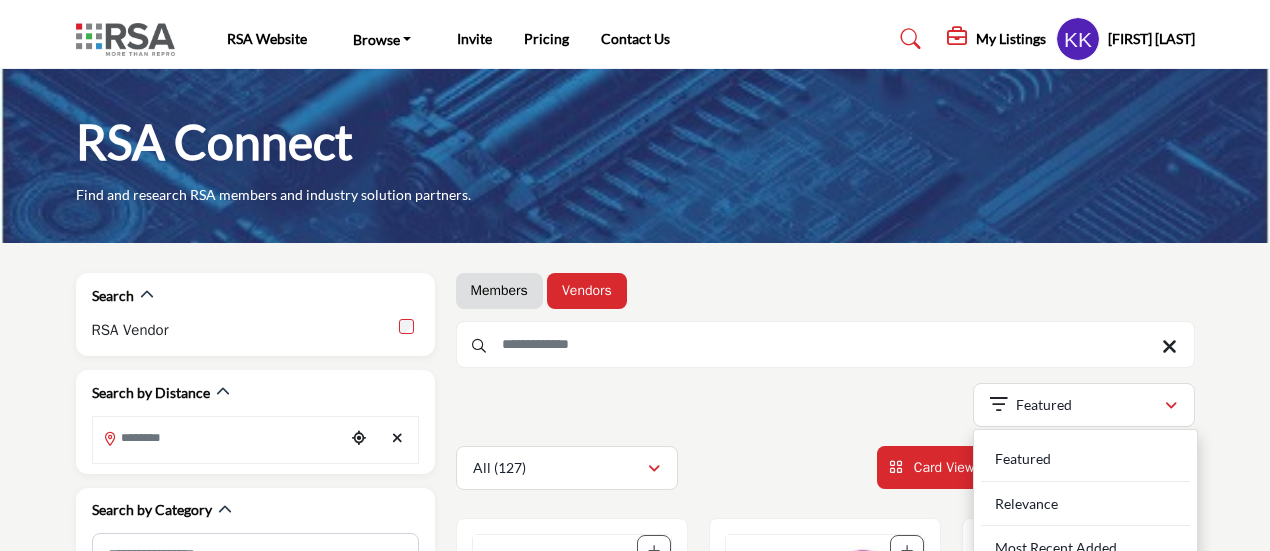 click on "Search
RSA Vendor
Search by Distance
******" at bounding box center (635, 6611) 